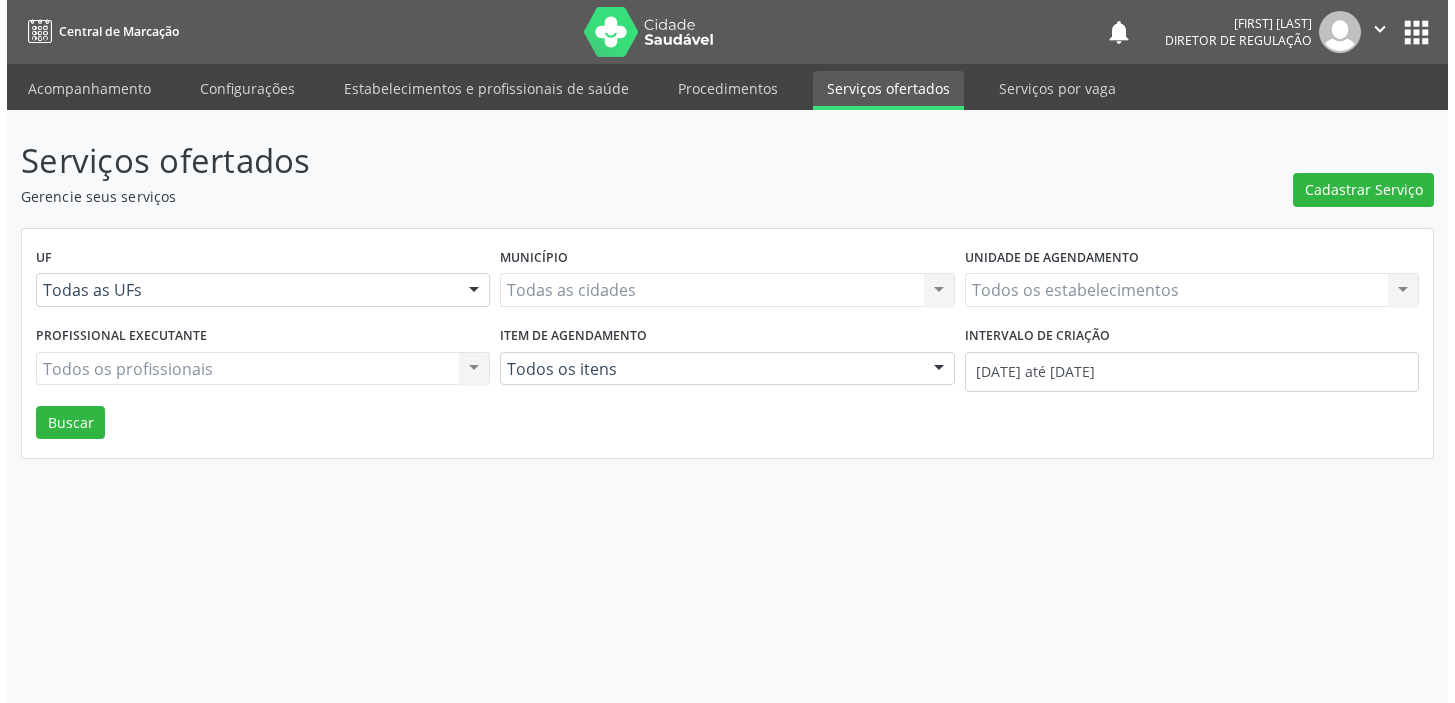 scroll, scrollTop: 0, scrollLeft: 0, axis: both 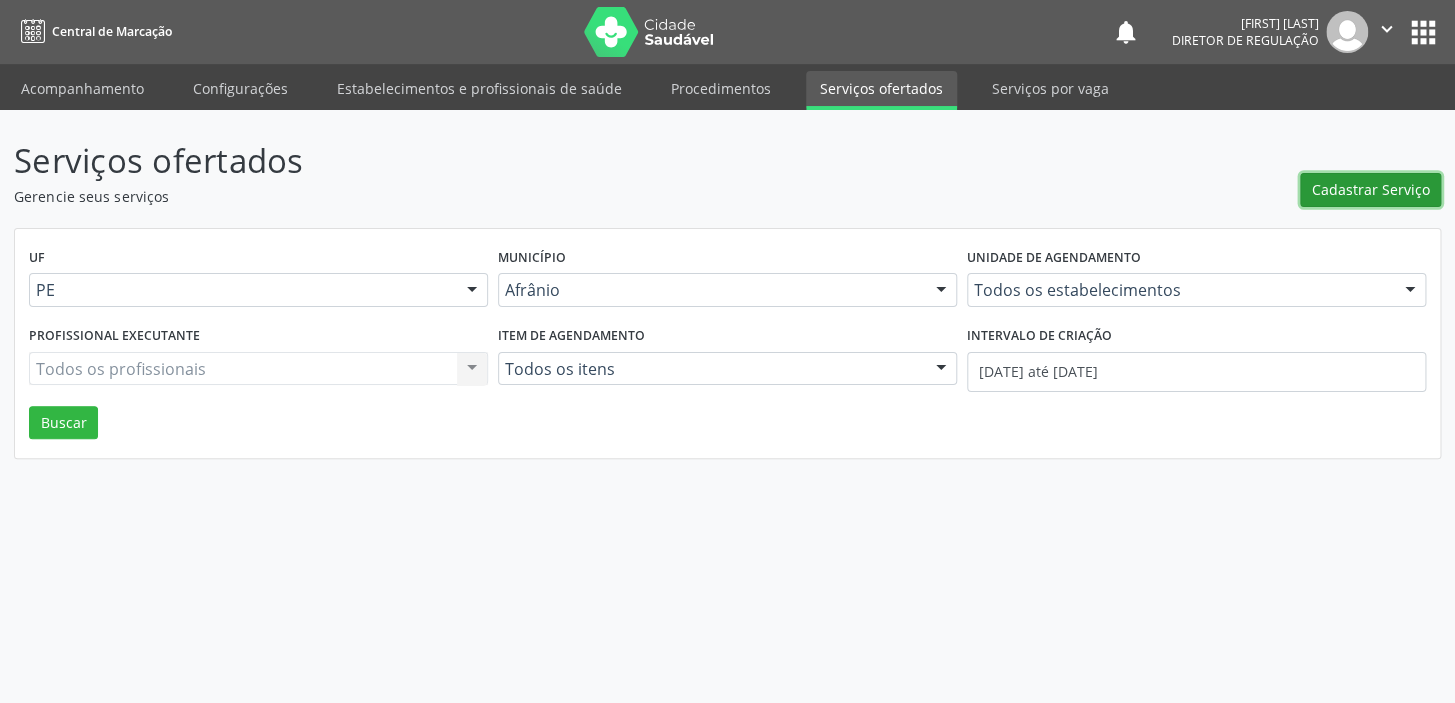 click on "Cadastrar Serviço" at bounding box center [1371, 189] 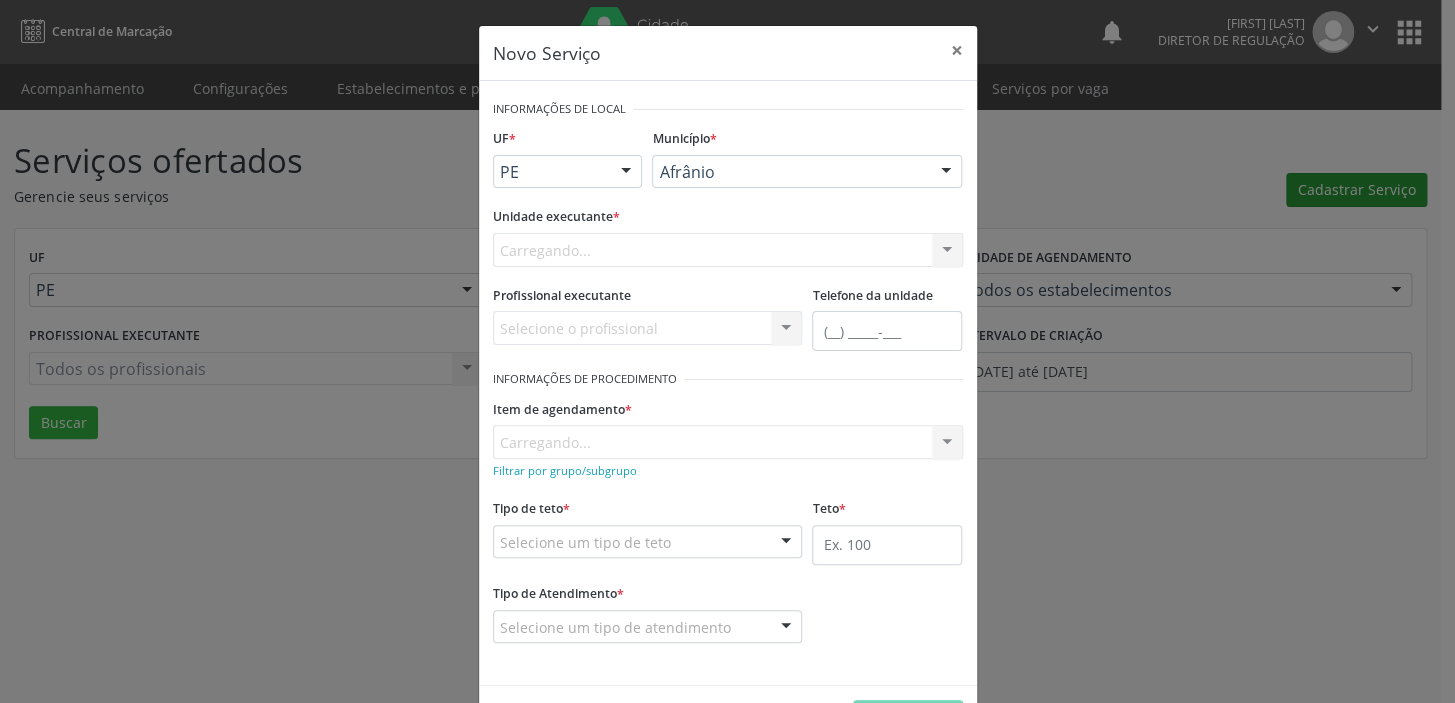click on "Novo Serviço × Informações de Local
UF
*
PE         BA   PE
Nenhum resultado encontrado para: "   "
Não há nenhuma opção para ser exibida.
Município
*
Afrânio         Afrânio   Petrolina
Nenhum resultado encontrado para: "   "
Não há nenhuma opção para ser exibida.
Unidade executante
*
Carregando...
Nenhum resultado encontrado para: "   "
Não há nenhuma opção para ser exibida.
Profissional executante
Selecione o profissional
Nenhum resultado encontrado para: "   "
Não há nenhuma opção para ser exibida.
Telefone da unidade
Informações de Procedimento
Item de agendamento
*
Carregando...
No elements found. Consider changing the search query." at bounding box center (727, 351) 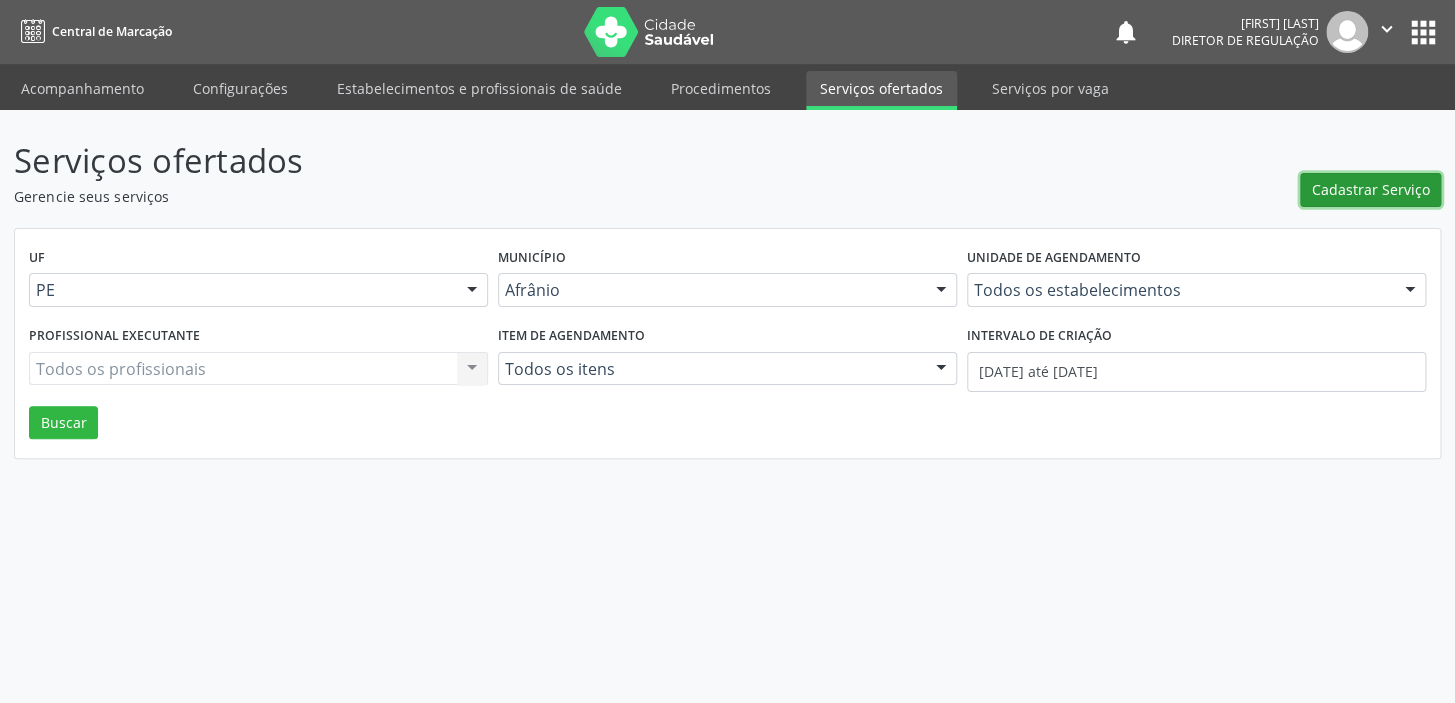 click on "Cadastrar Serviço" at bounding box center (1371, 189) 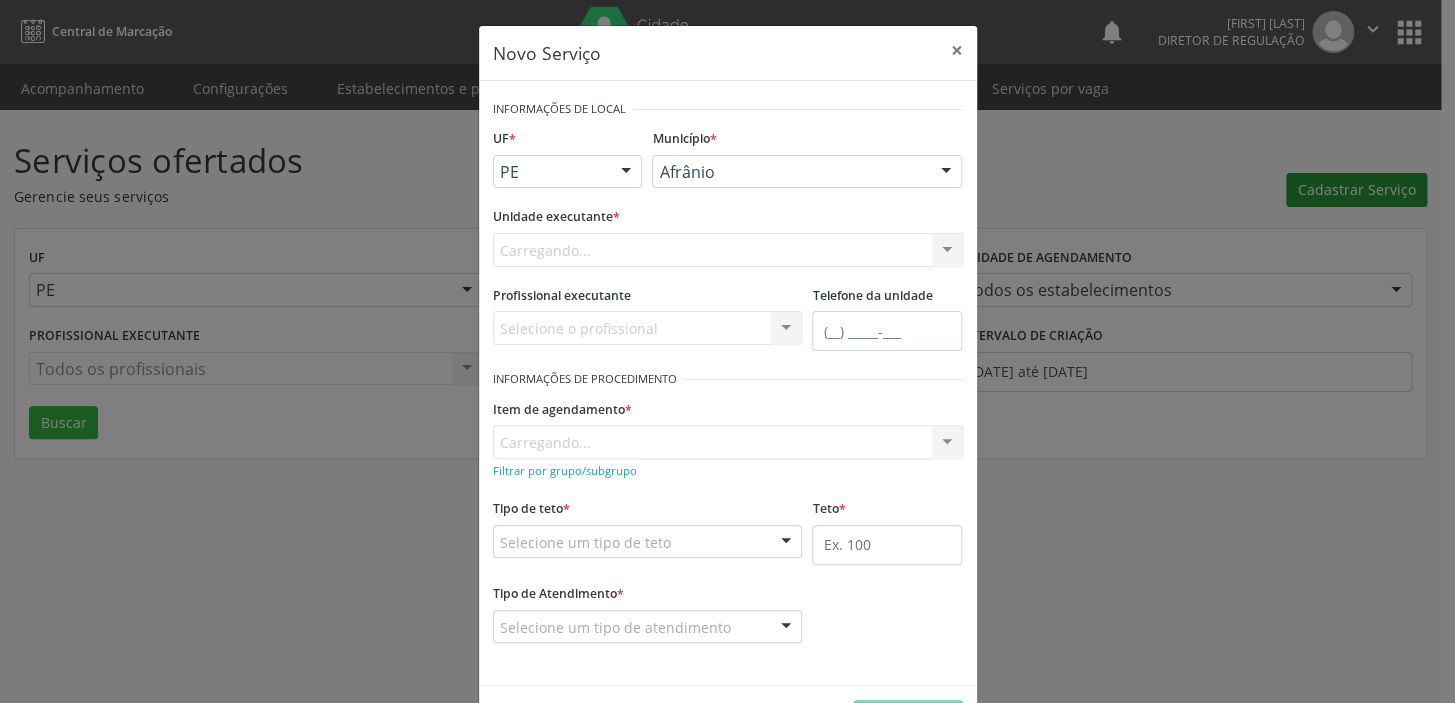 scroll, scrollTop: 0, scrollLeft: 0, axis: both 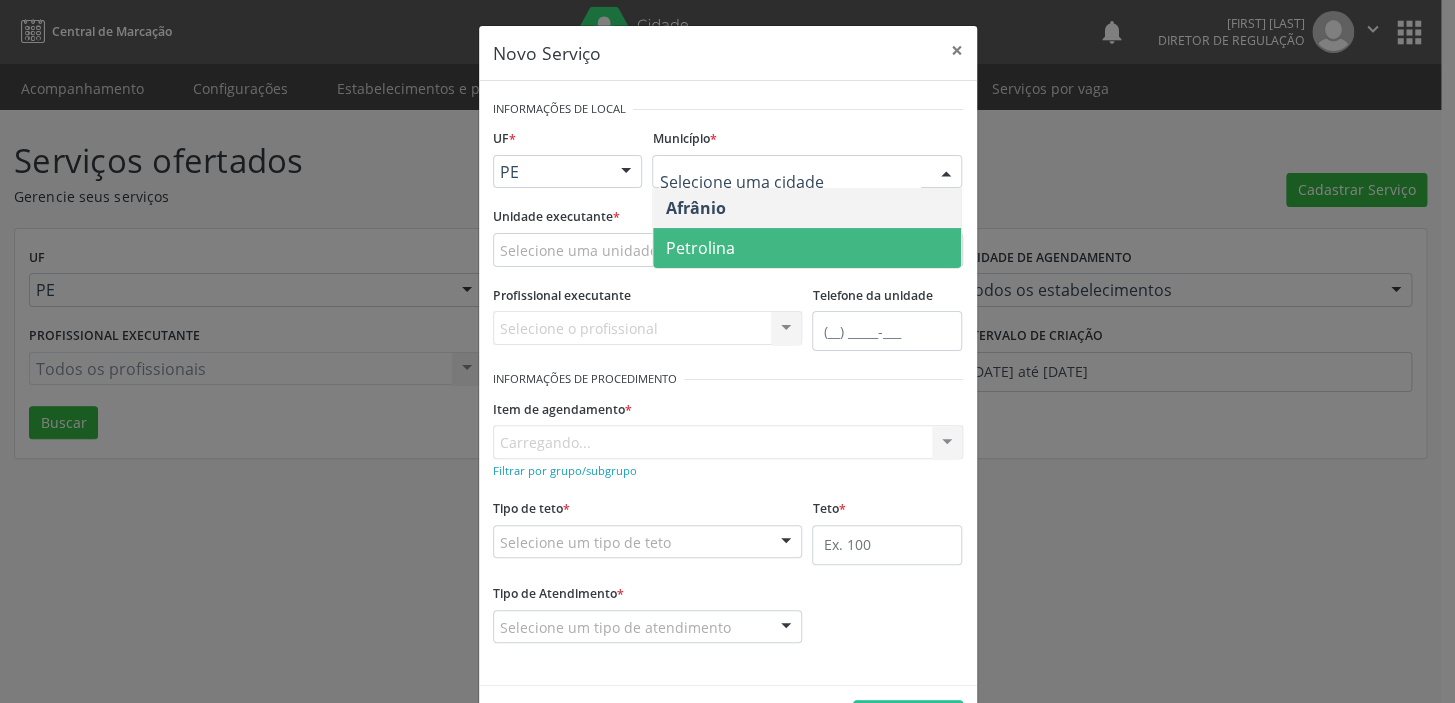 click on "Petrolina" at bounding box center [699, 248] 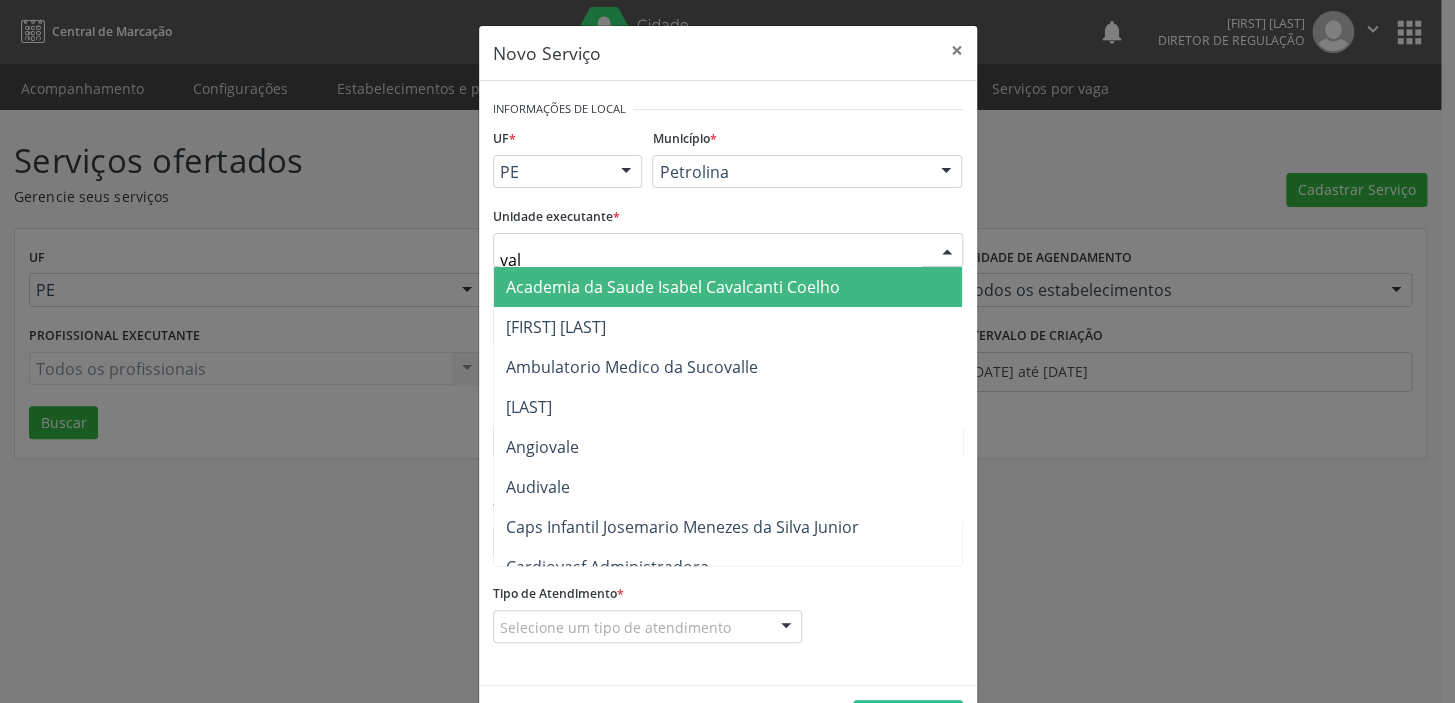 type on "vale" 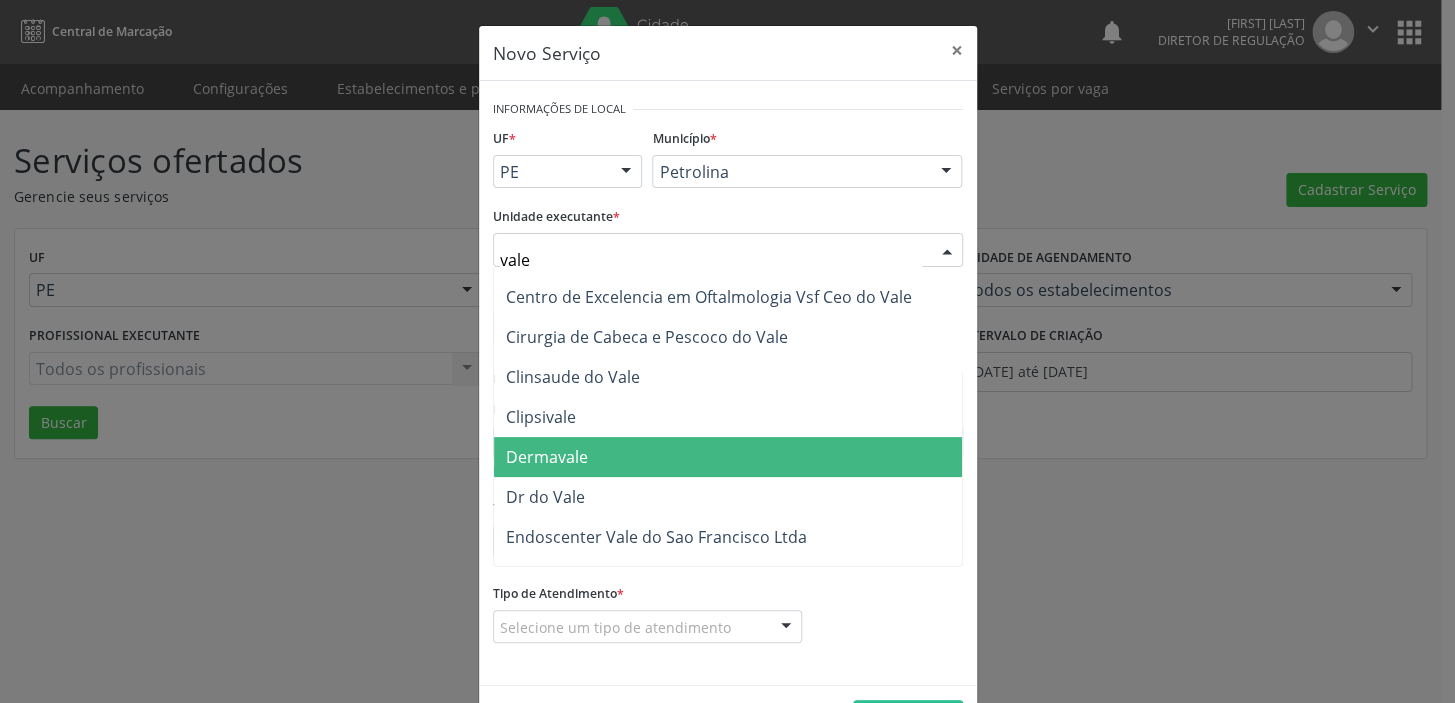 scroll, scrollTop: 181, scrollLeft: 0, axis: vertical 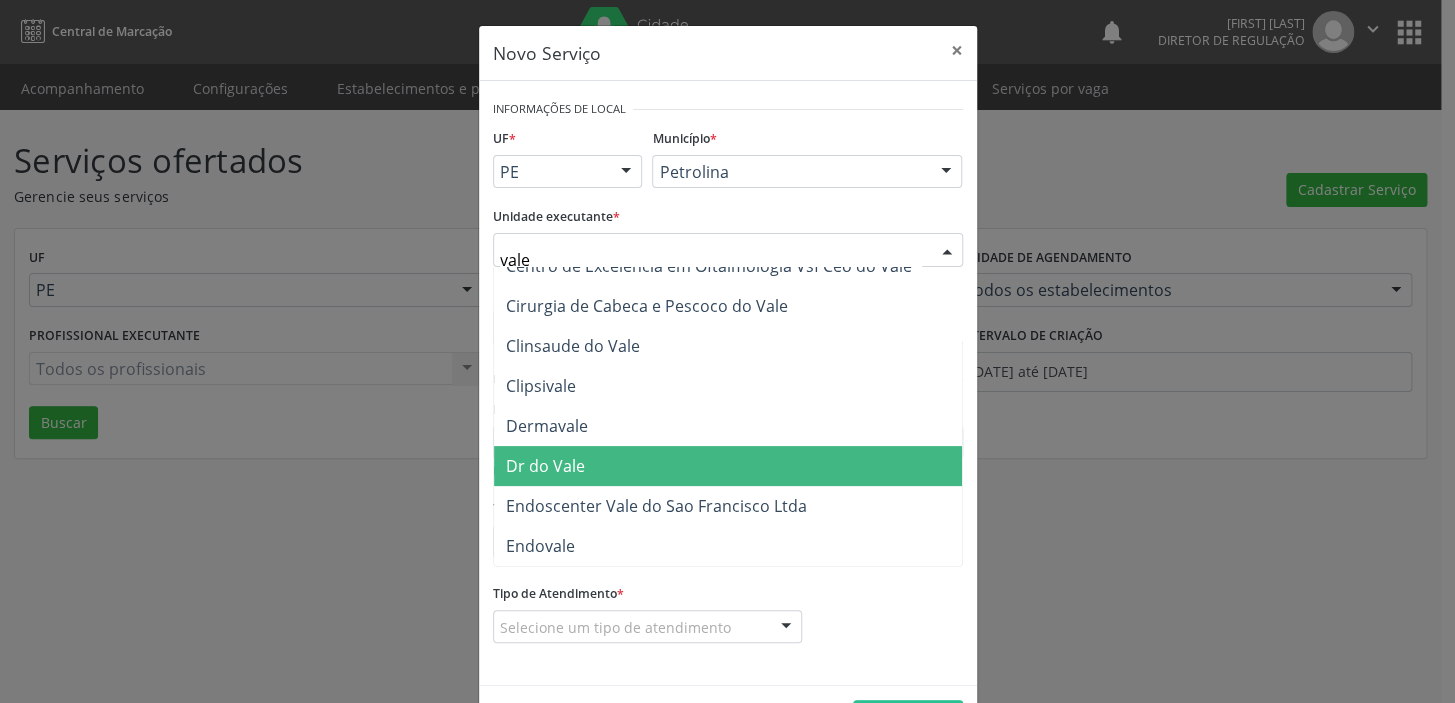 click on "Dr do Vale" at bounding box center [545, 466] 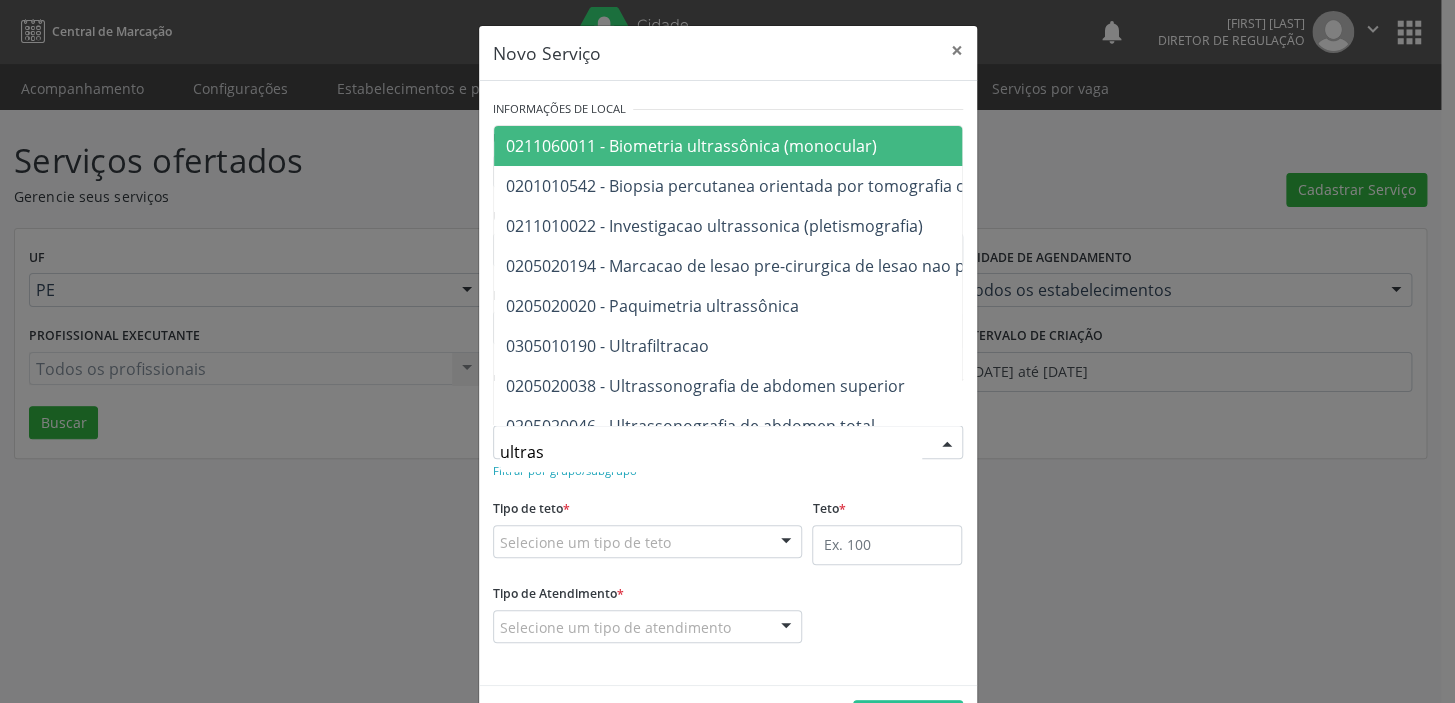 type on "ultrass" 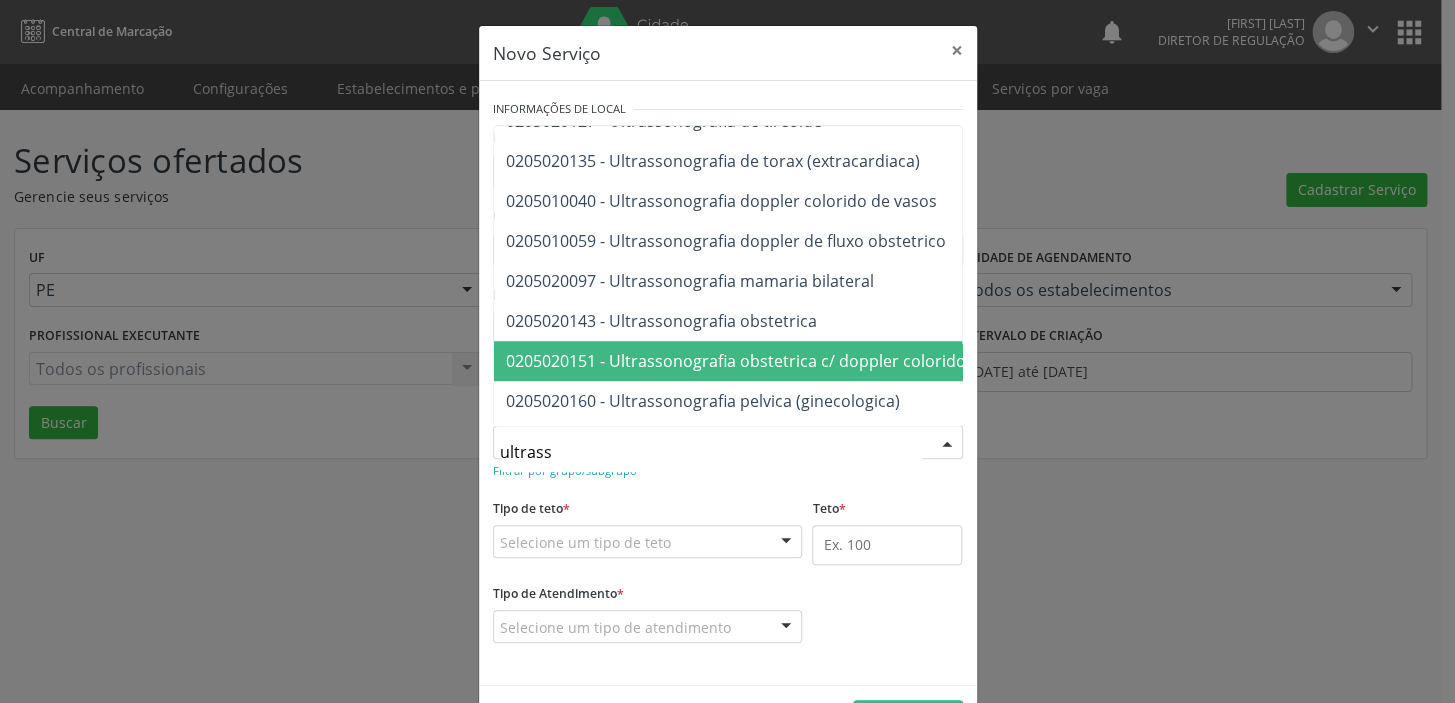 scroll, scrollTop: 634, scrollLeft: 0, axis: vertical 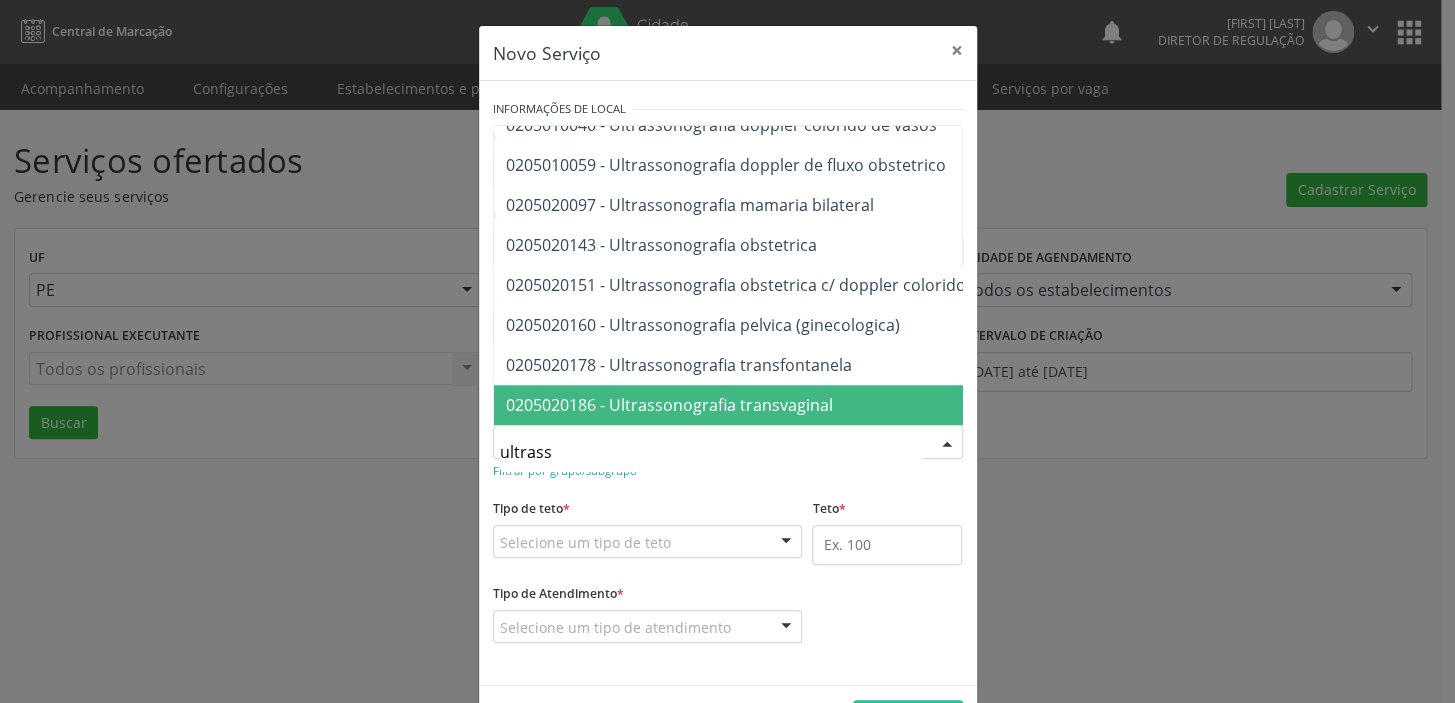 click on "0205020186 - Ultrassonografia transvaginal" at bounding box center (669, 405) 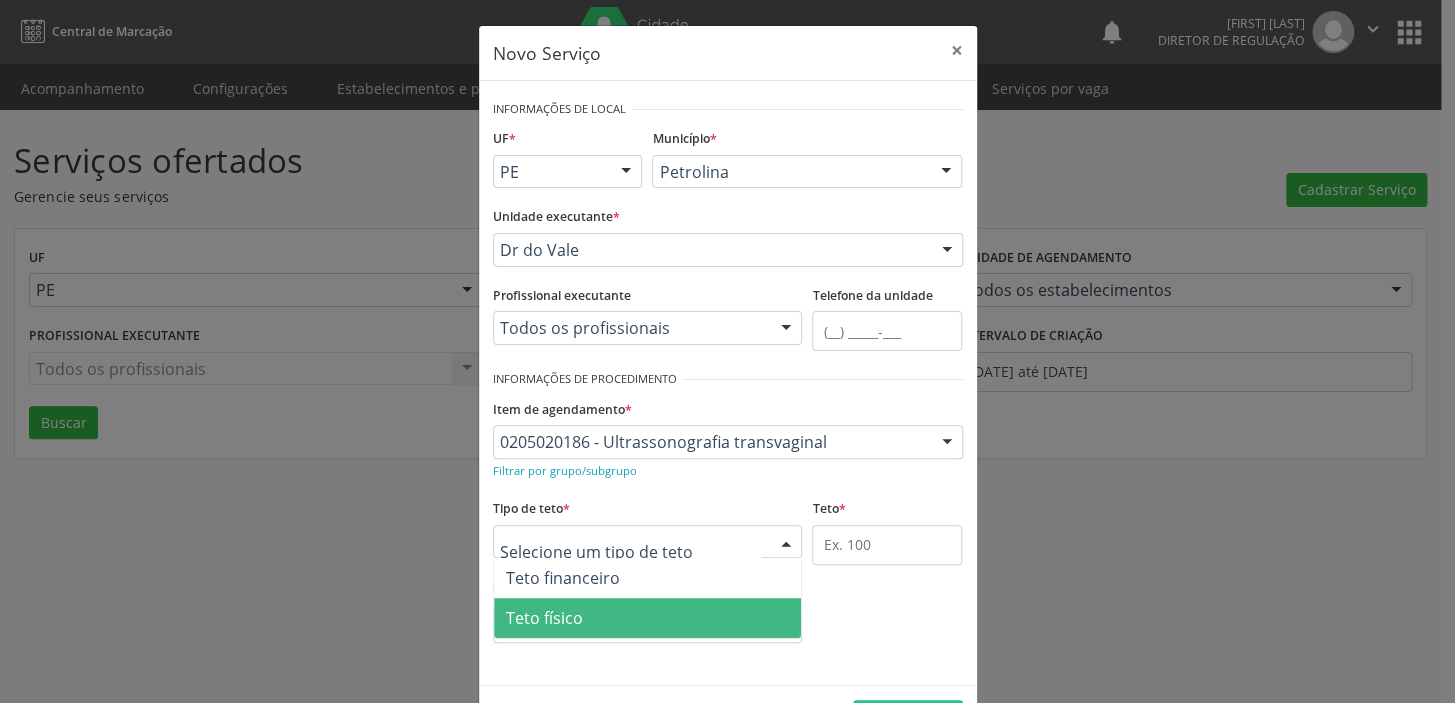 click on "Teto físico" at bounding box center [544, 618] 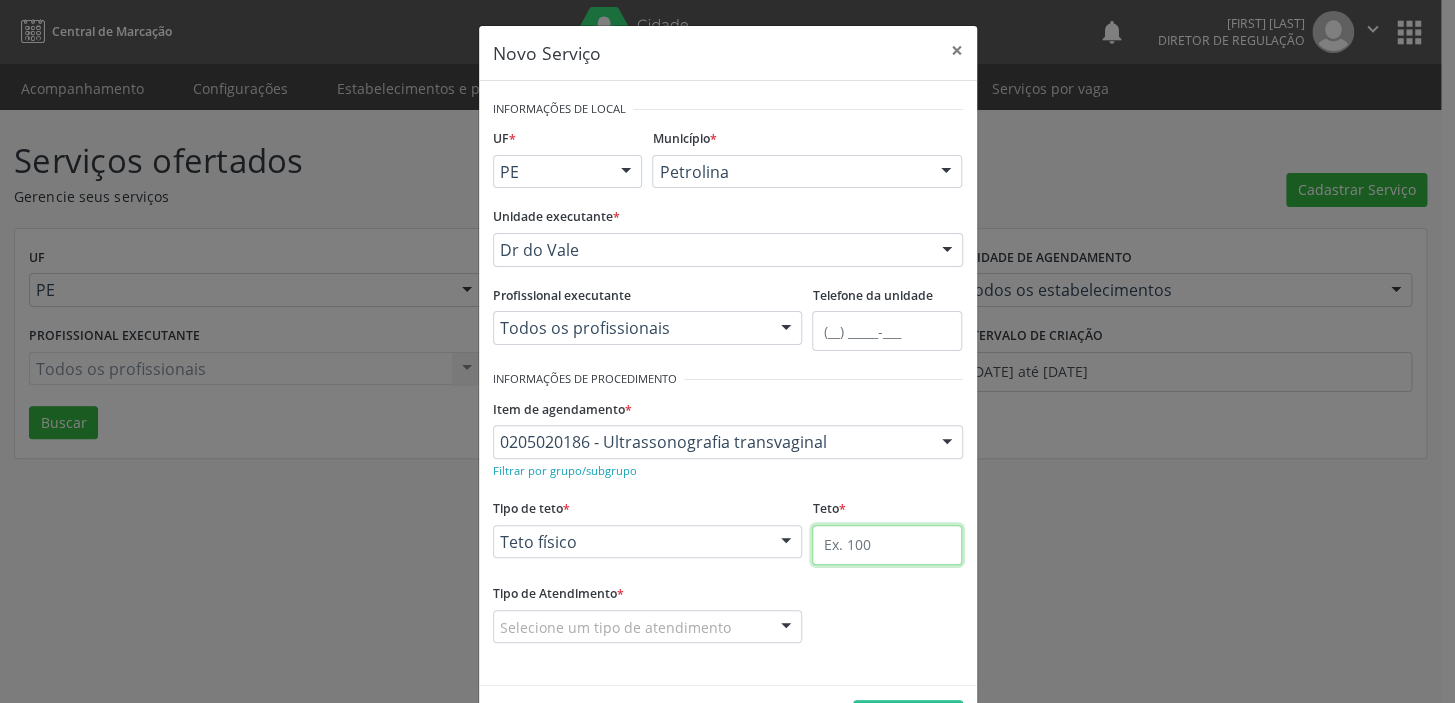 click at bounding box center (887, 545) 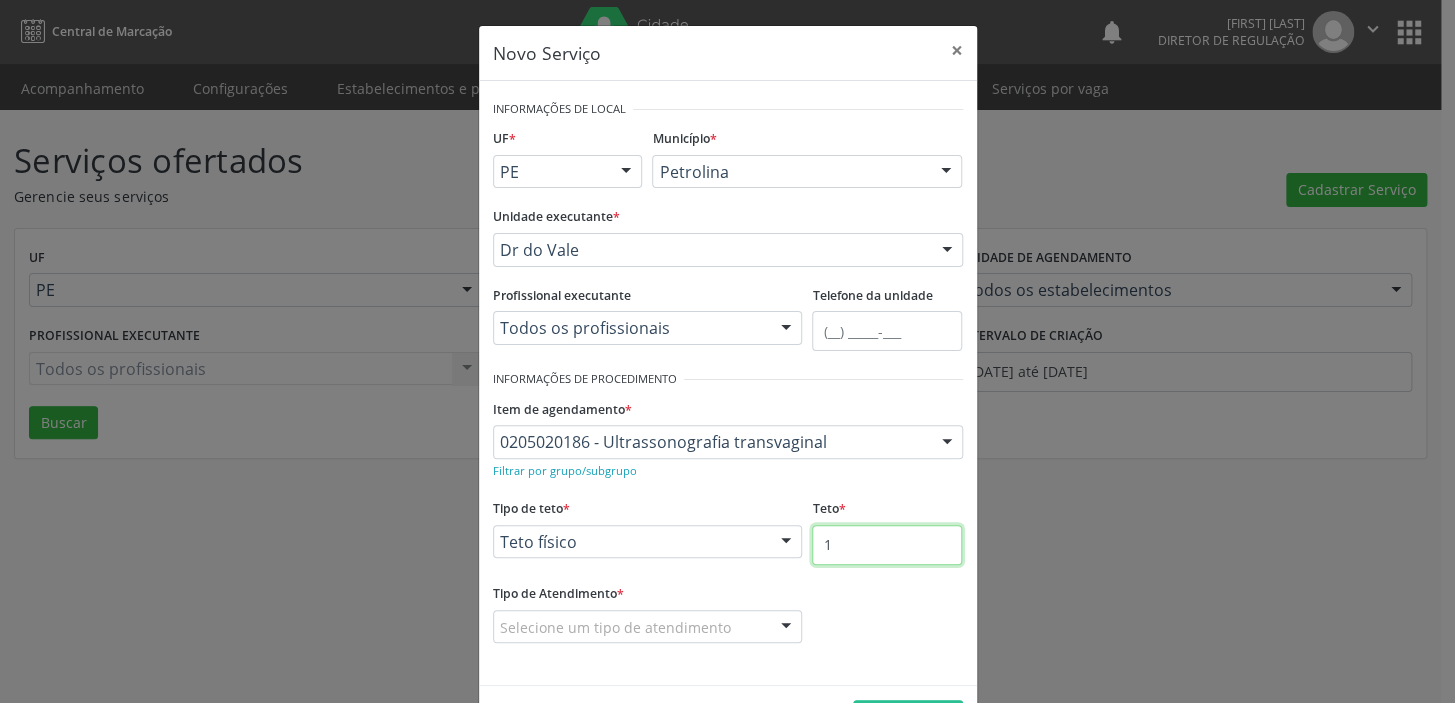 type on "1" 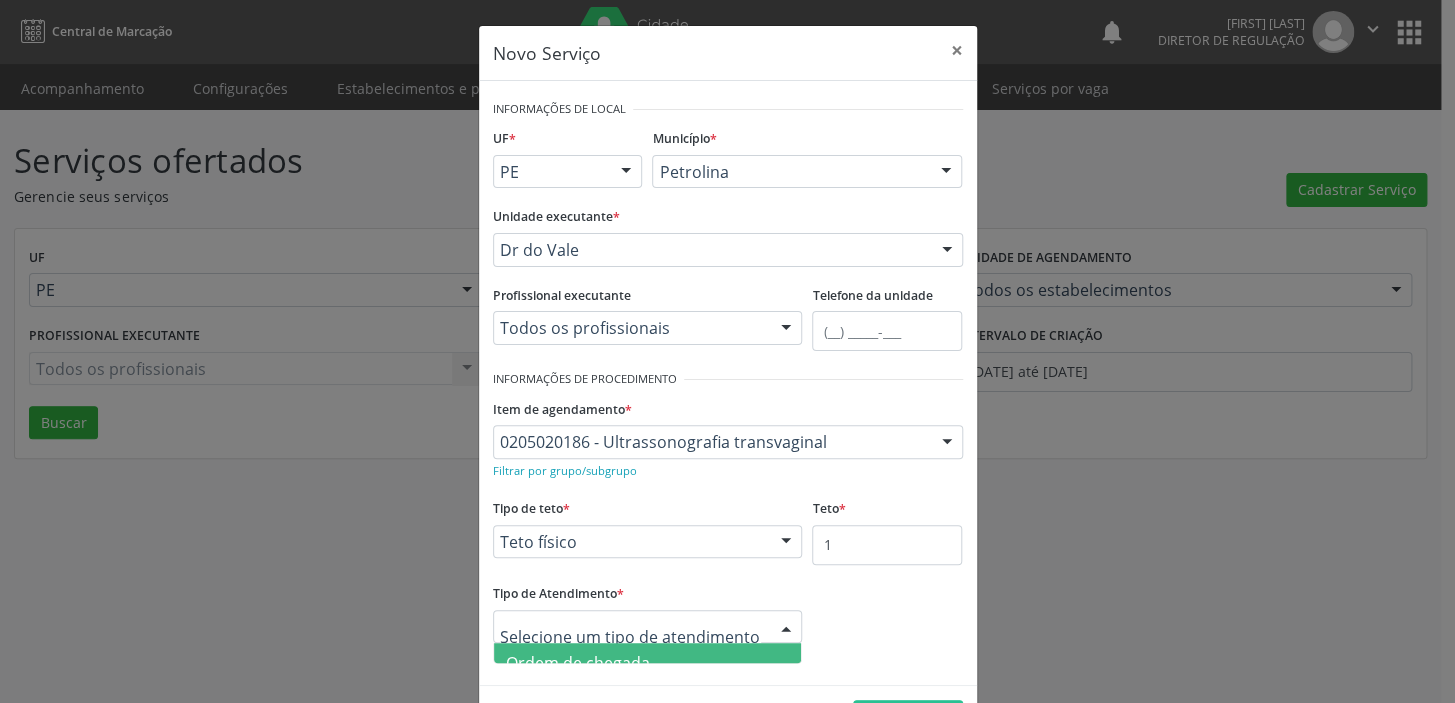 click on "Ordem de chegada" at bounding box center (578, 663) 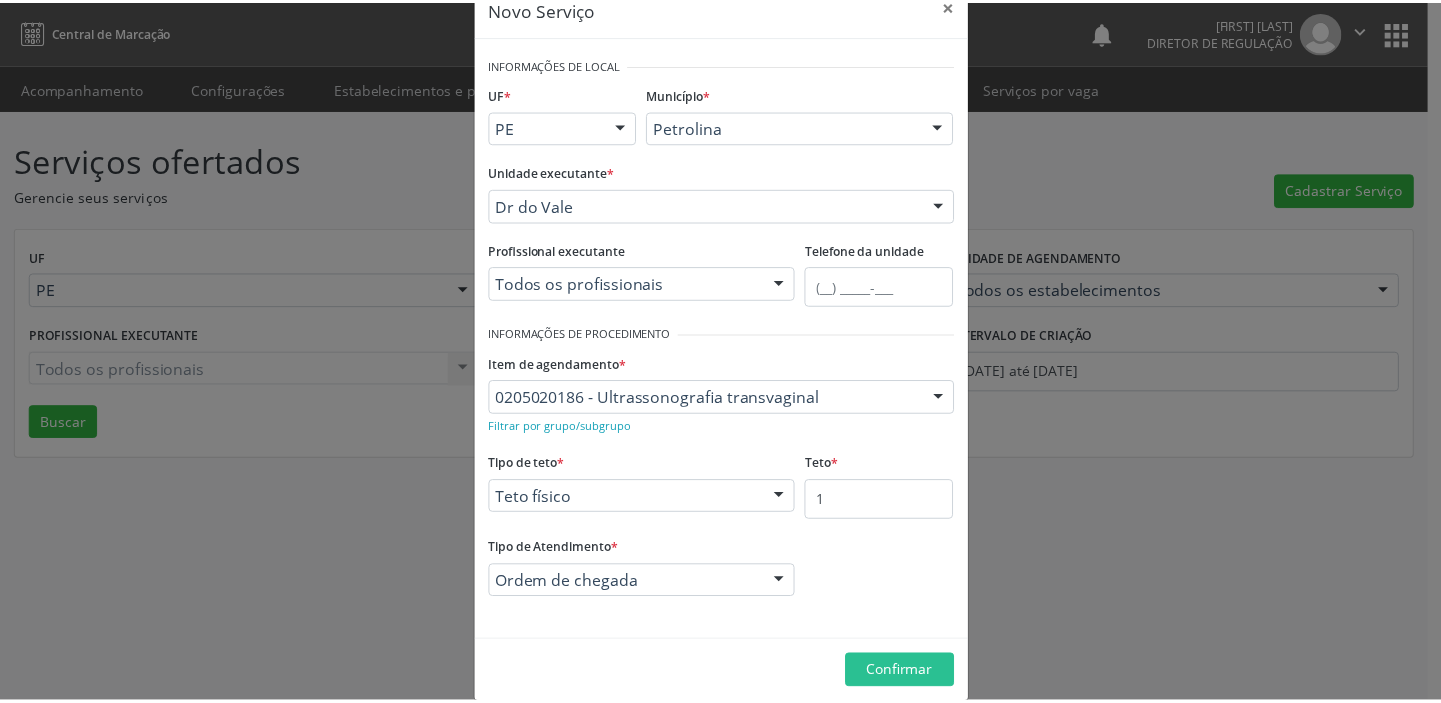 scroll, scrollTop: 69, scrollLeft: 0, axis: vertical 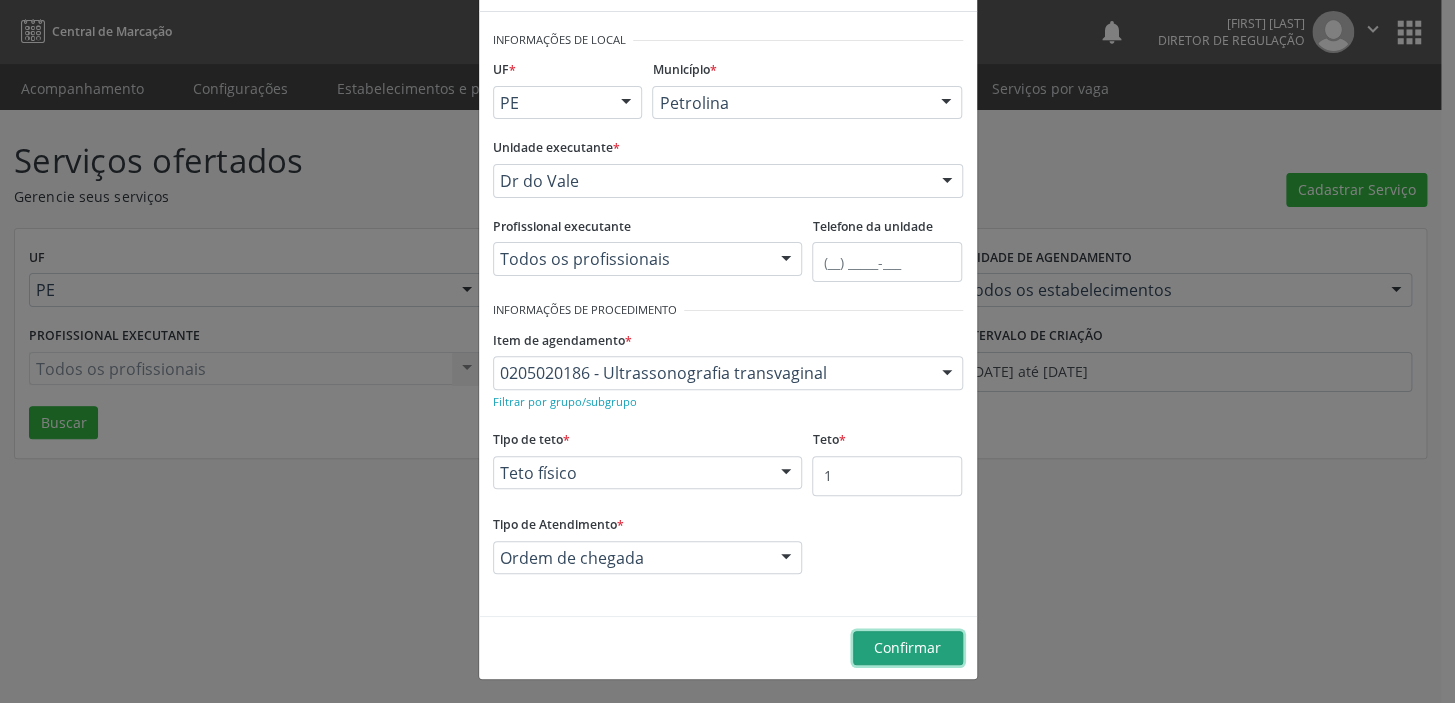 click on "Confirmar" at bounding box center [907, 647] 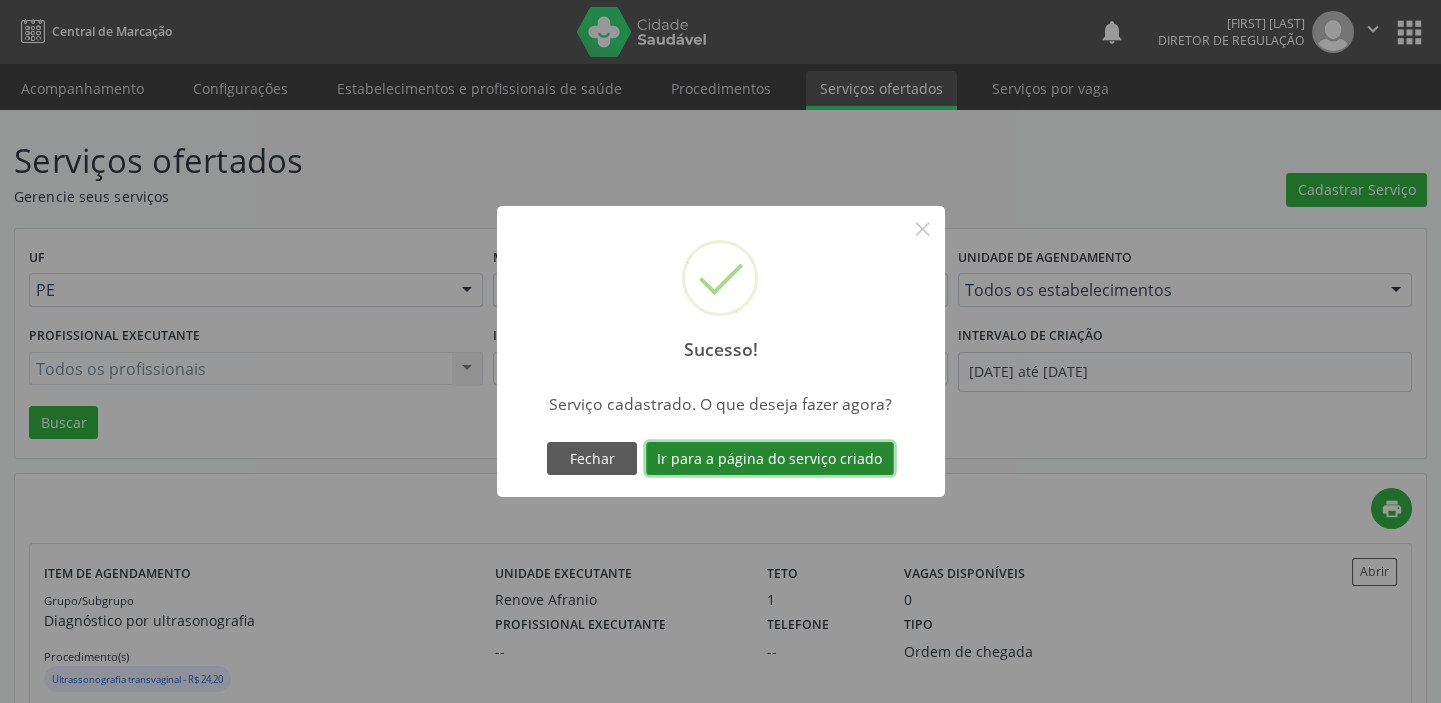 click on "Ir para a página do serviço criado" at bounding box center (770, 459) 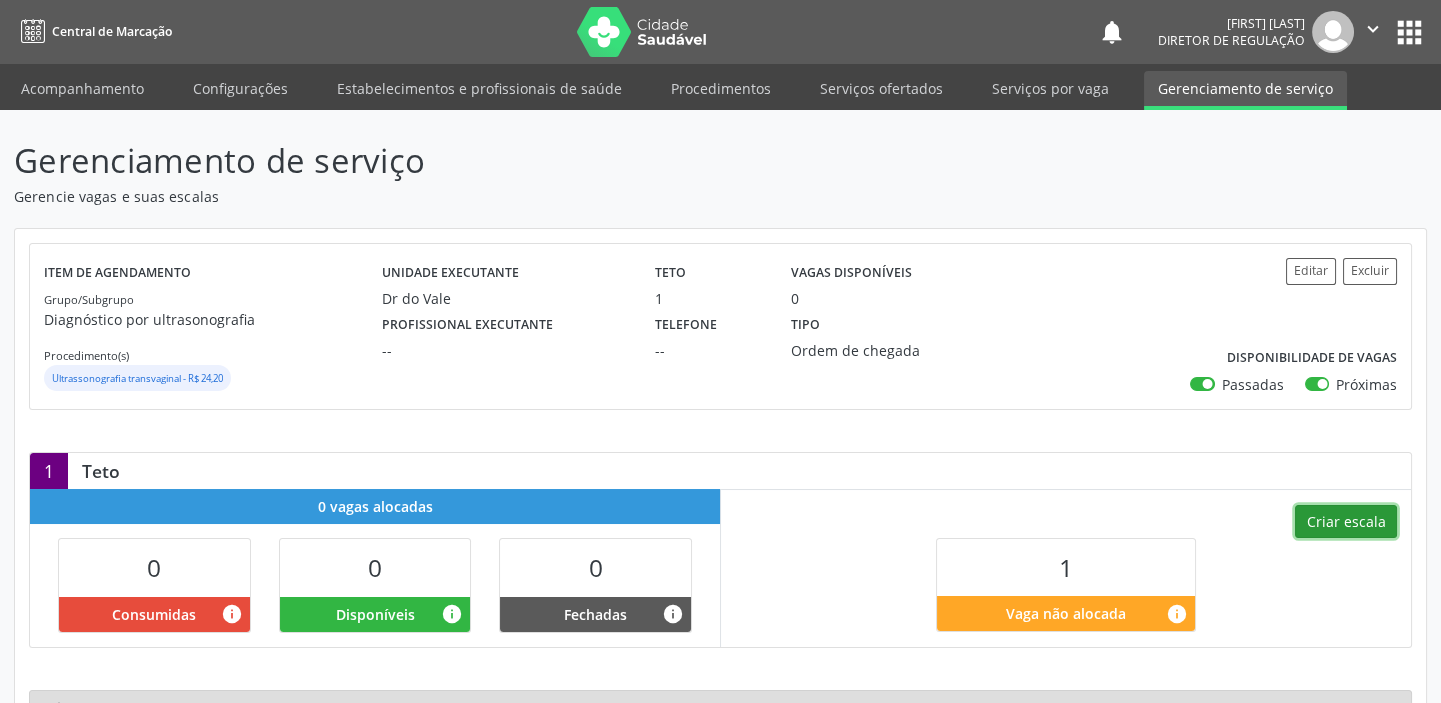 click on "Criar escala" at bounding box center [1346, 522] 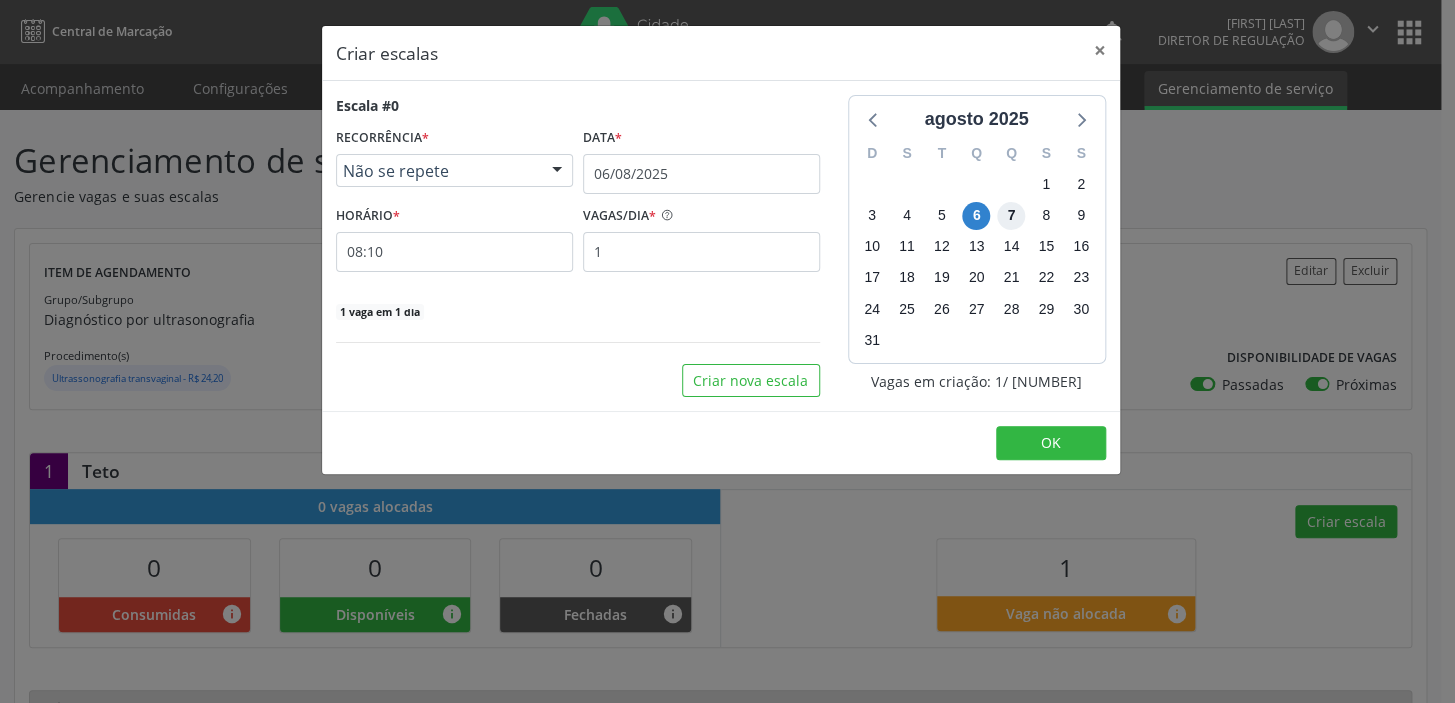 click on "7" at bounding box center (1011, 216) 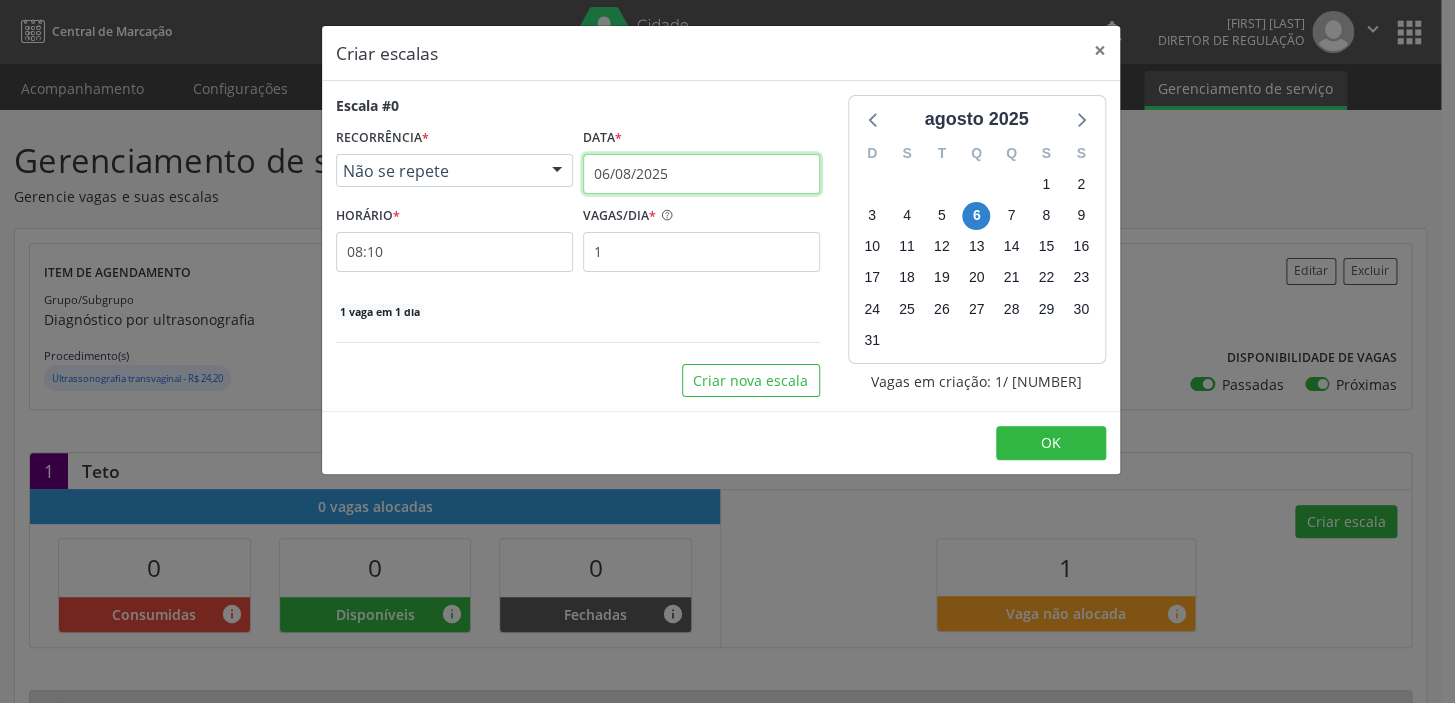 click on "06/08/2025" at bounding box center (701, 174) 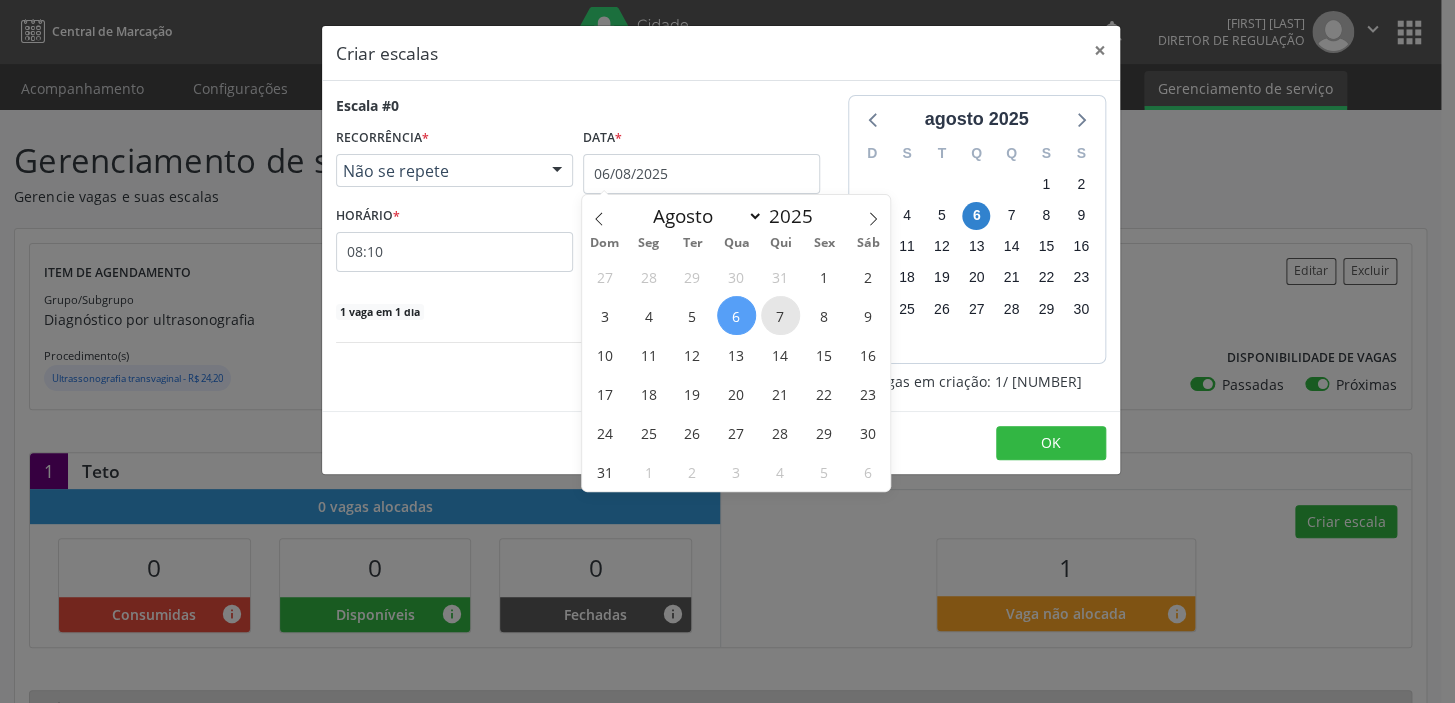 click on "7" at bounding box center [780, 315] 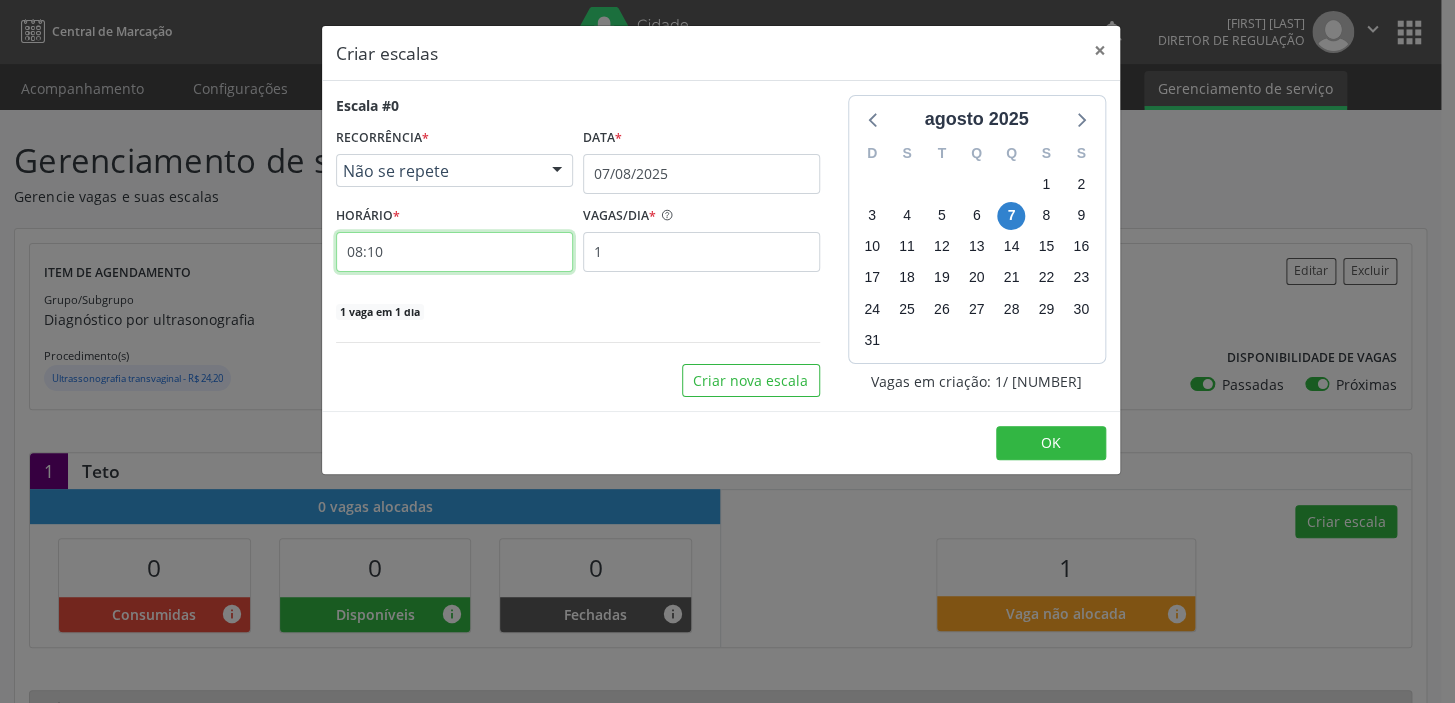 click on "08:10" at bounding box center (454, 252) 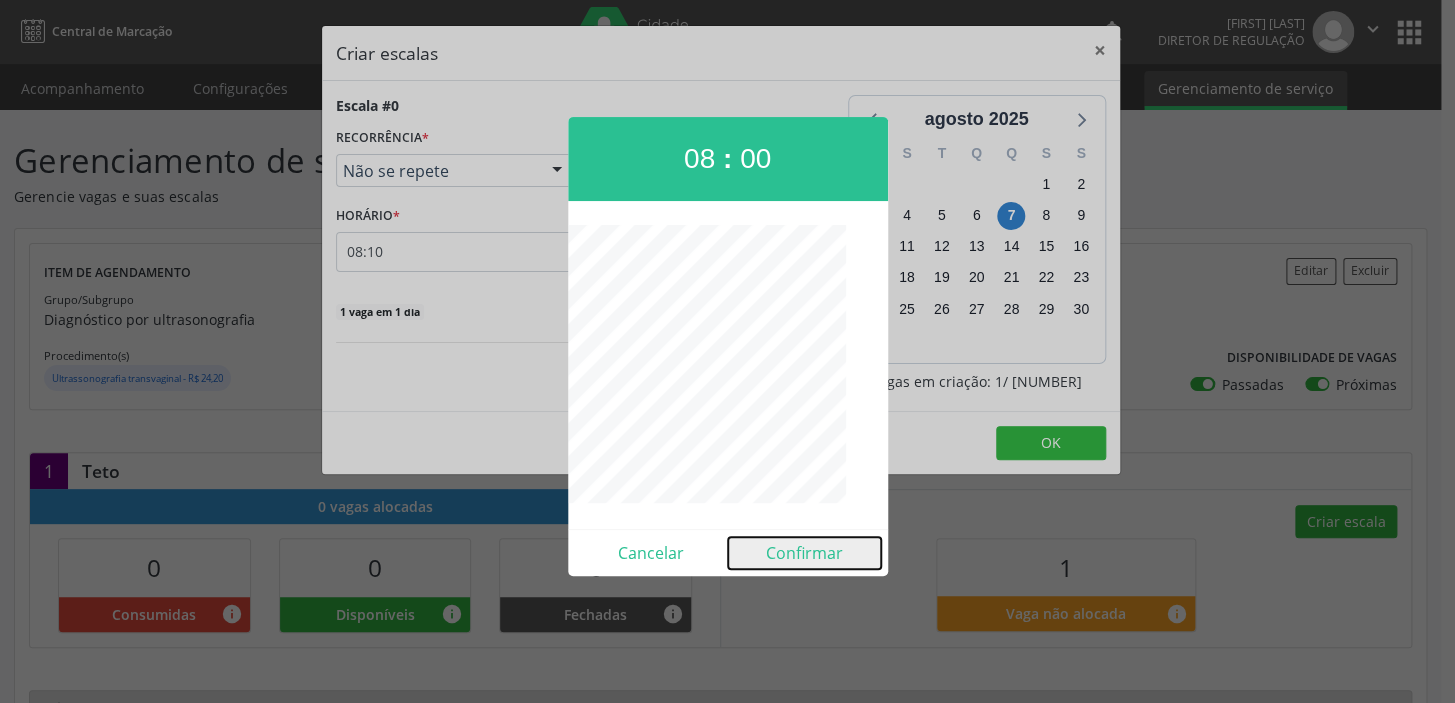 click on "Confirmar" at bounding box center (804, 553) 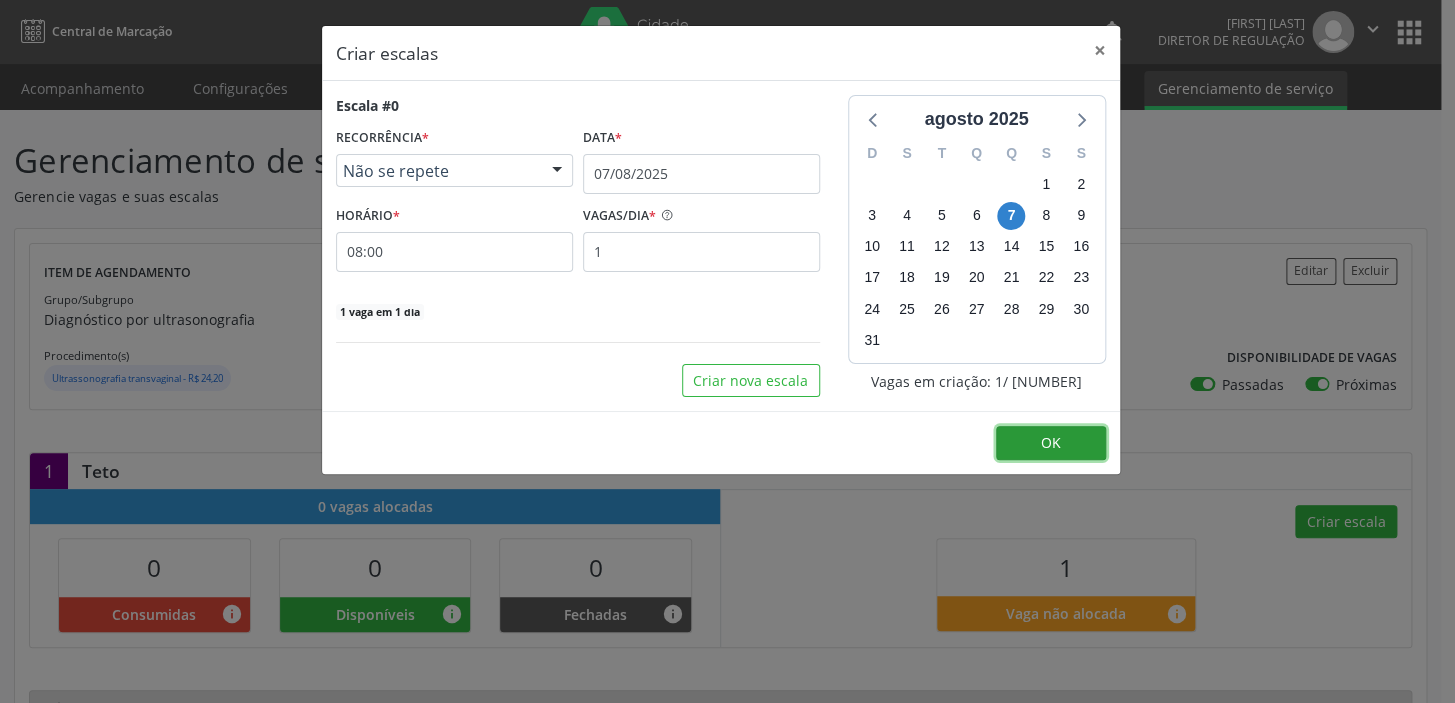 click on "OK" at bounding box center [1051, 443] 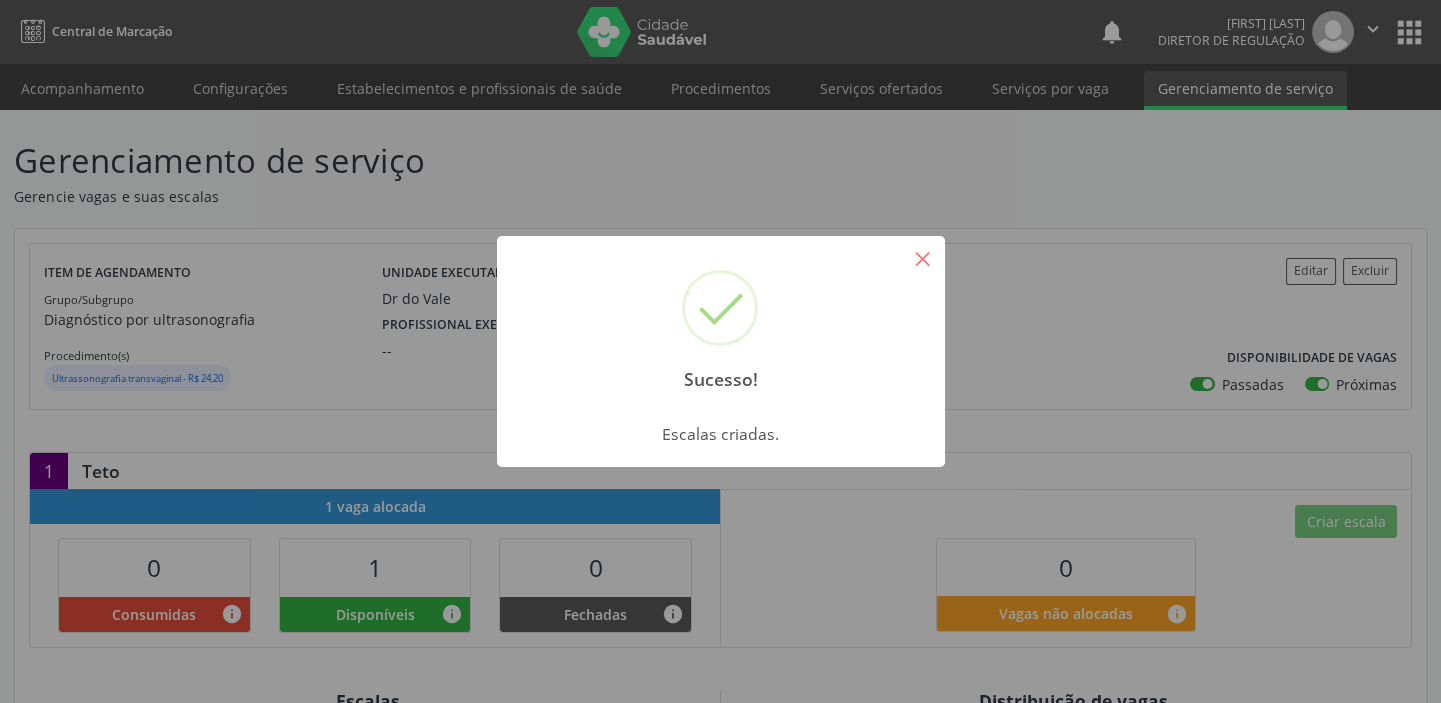 click on "×" at bounding box center [923, 258] 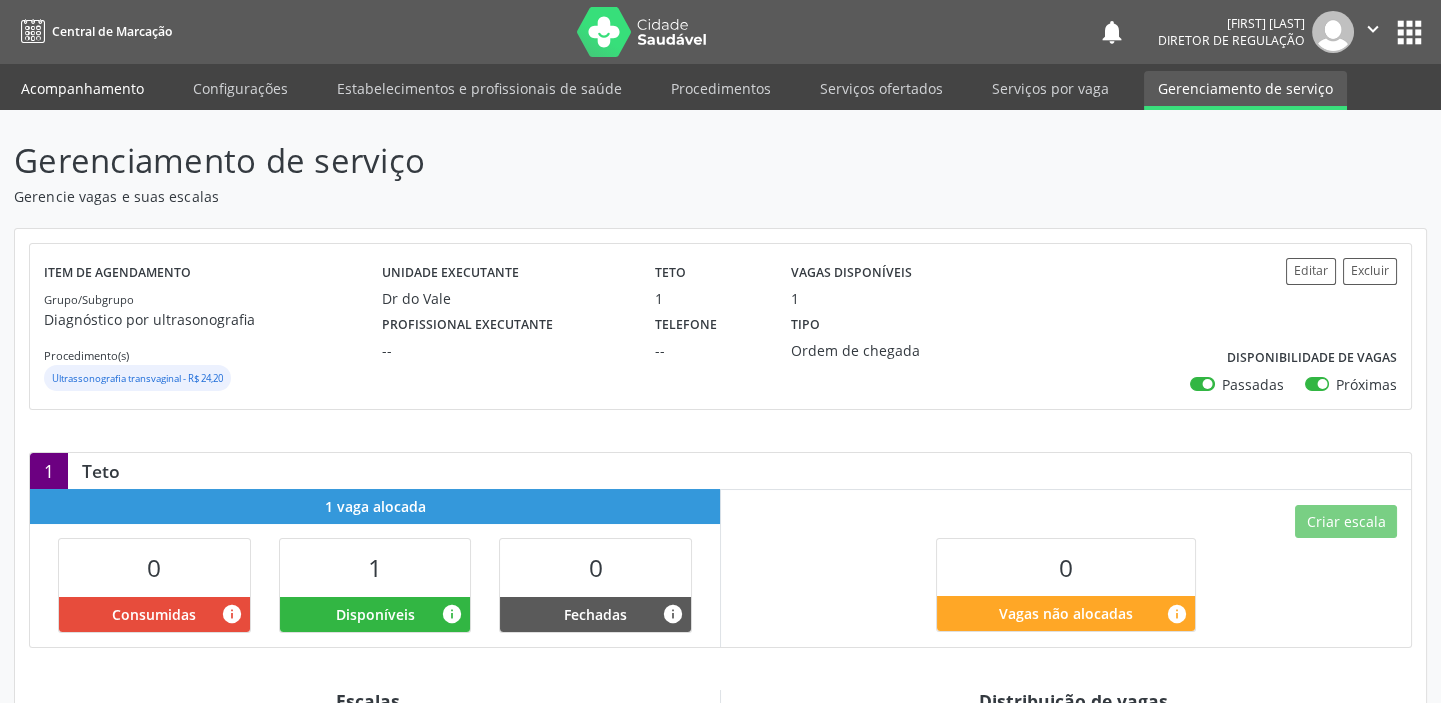 click on "Acompanhamento" at bounding box center [82, 88] 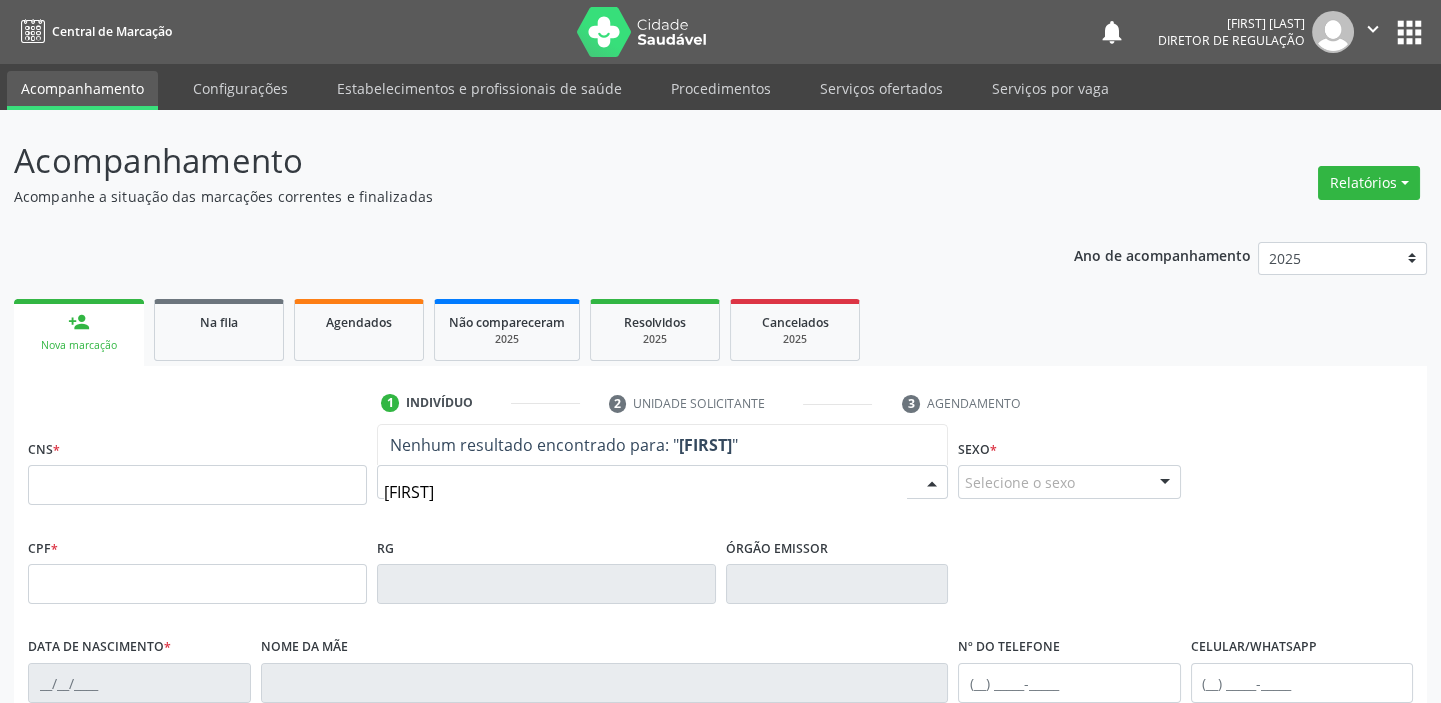 type on "[FIRST]" 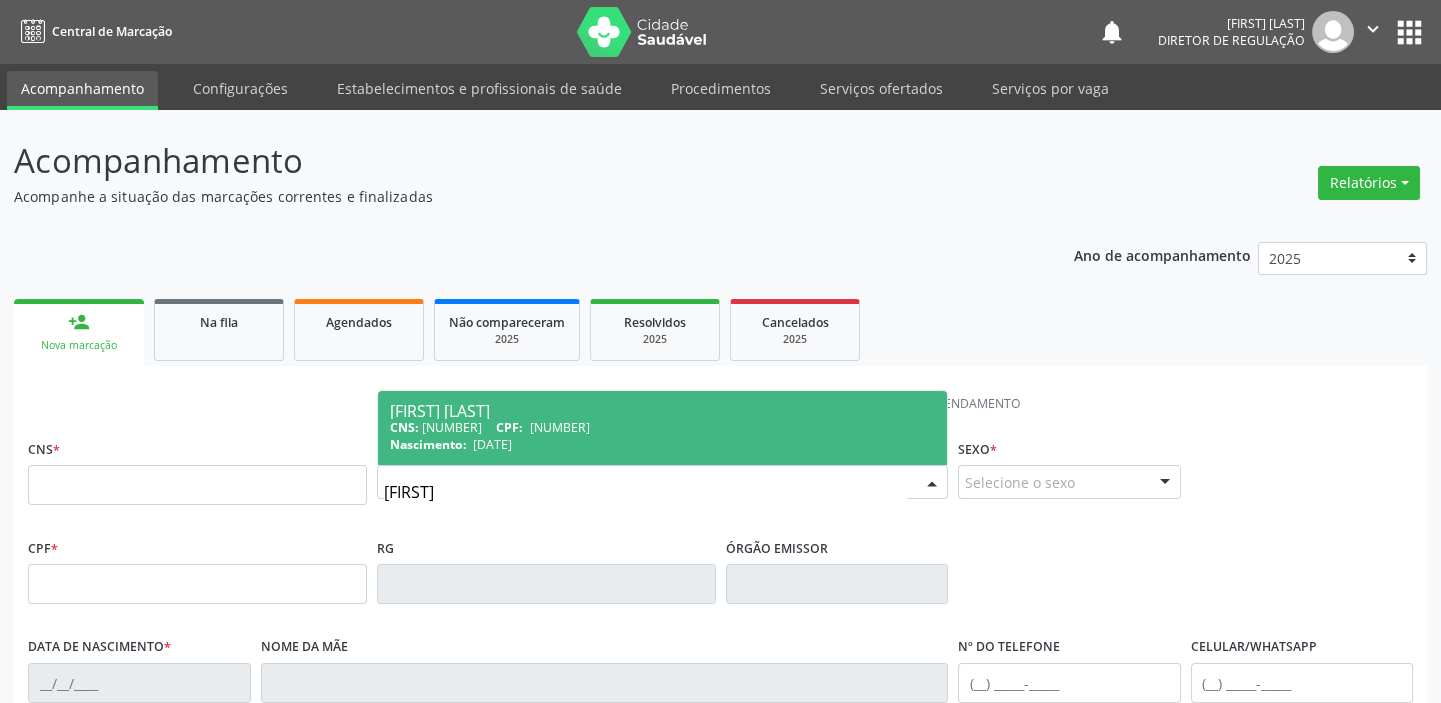 click on "CPF:
[CPF]" at bounding box center [662, 427] 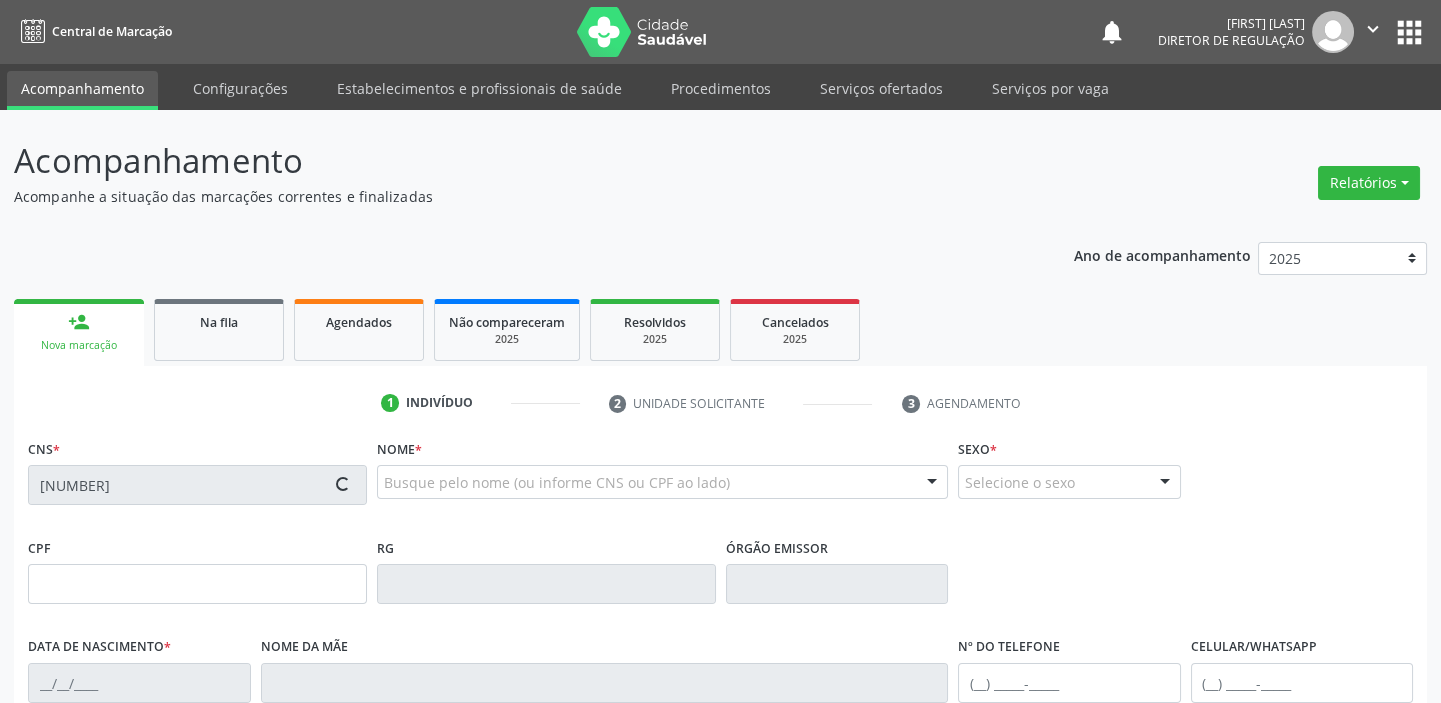 type on "[NUMBER]" 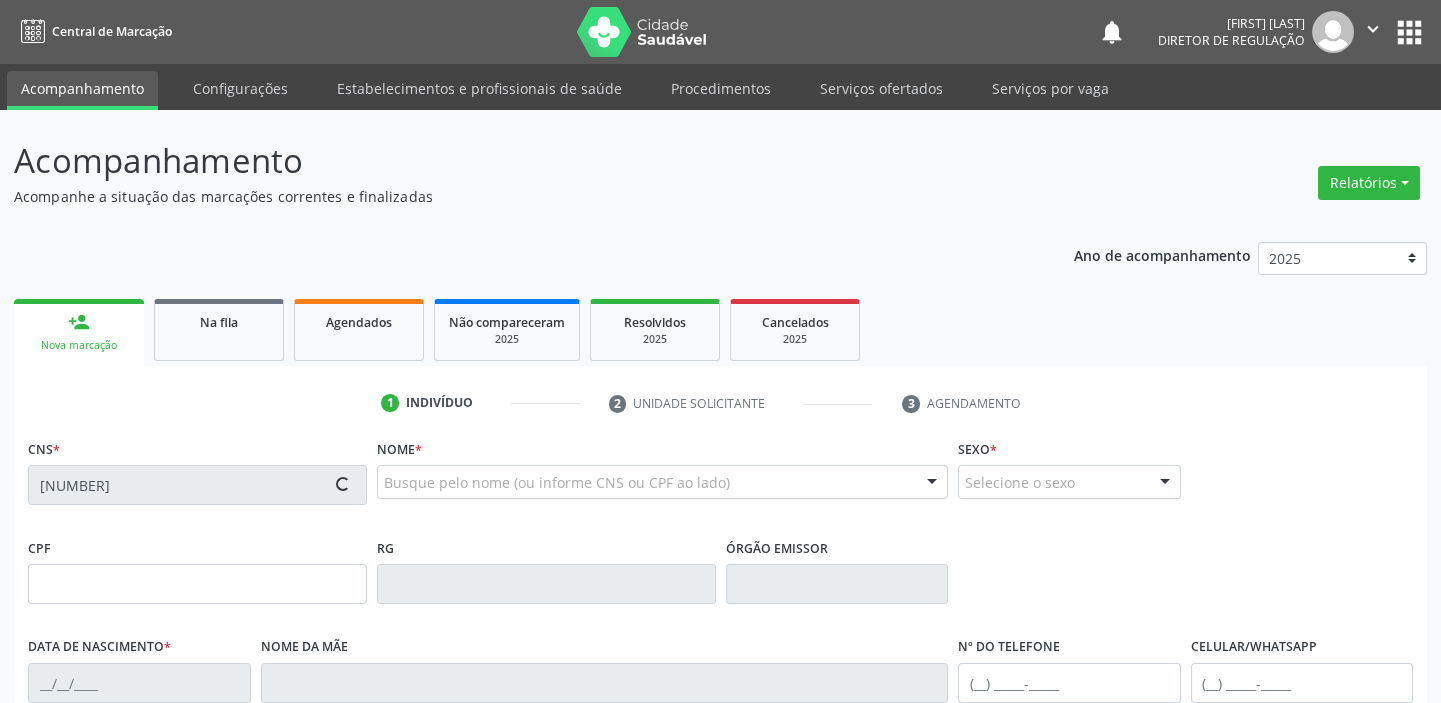 type on "[DATE]" 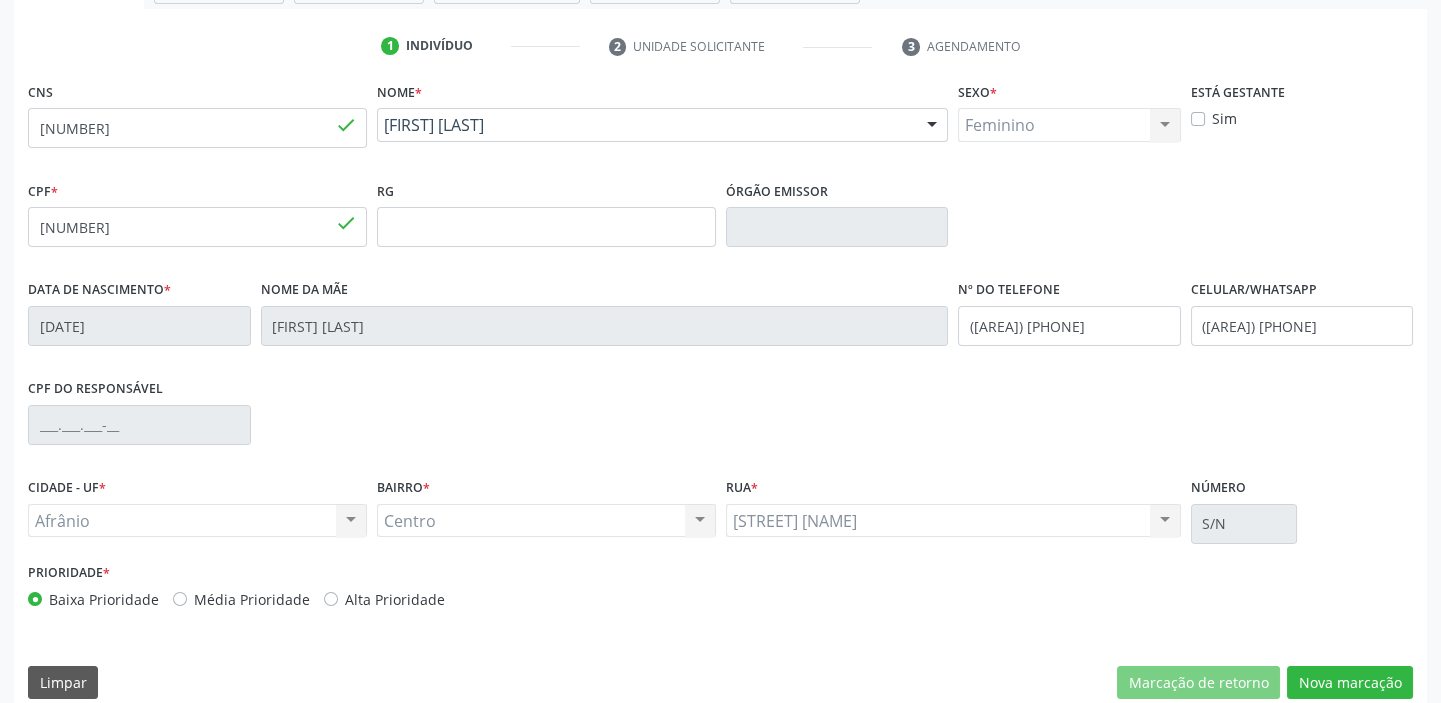 scroll, scrollTop: 380, scrollLeft: 0, axis: vertical 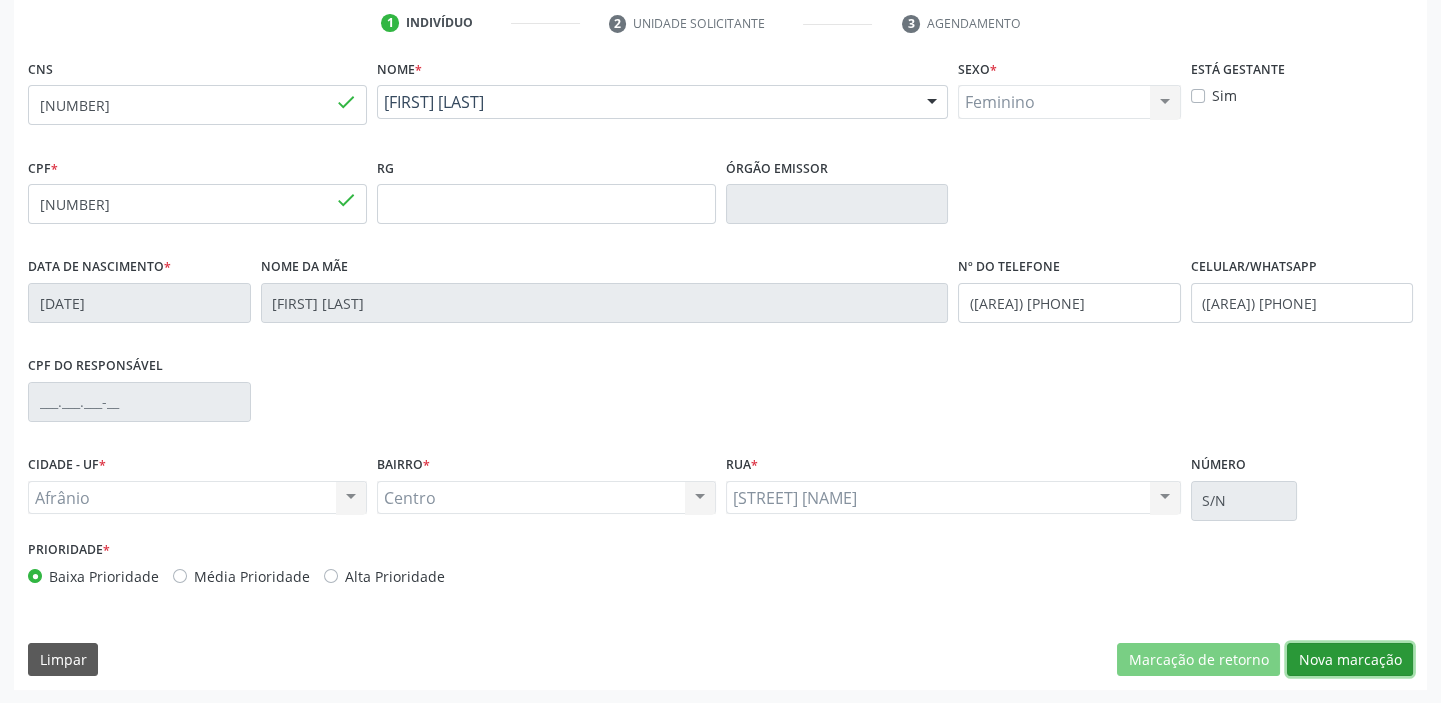 click on "Nova marcação" at bounding box center (1350, 660) 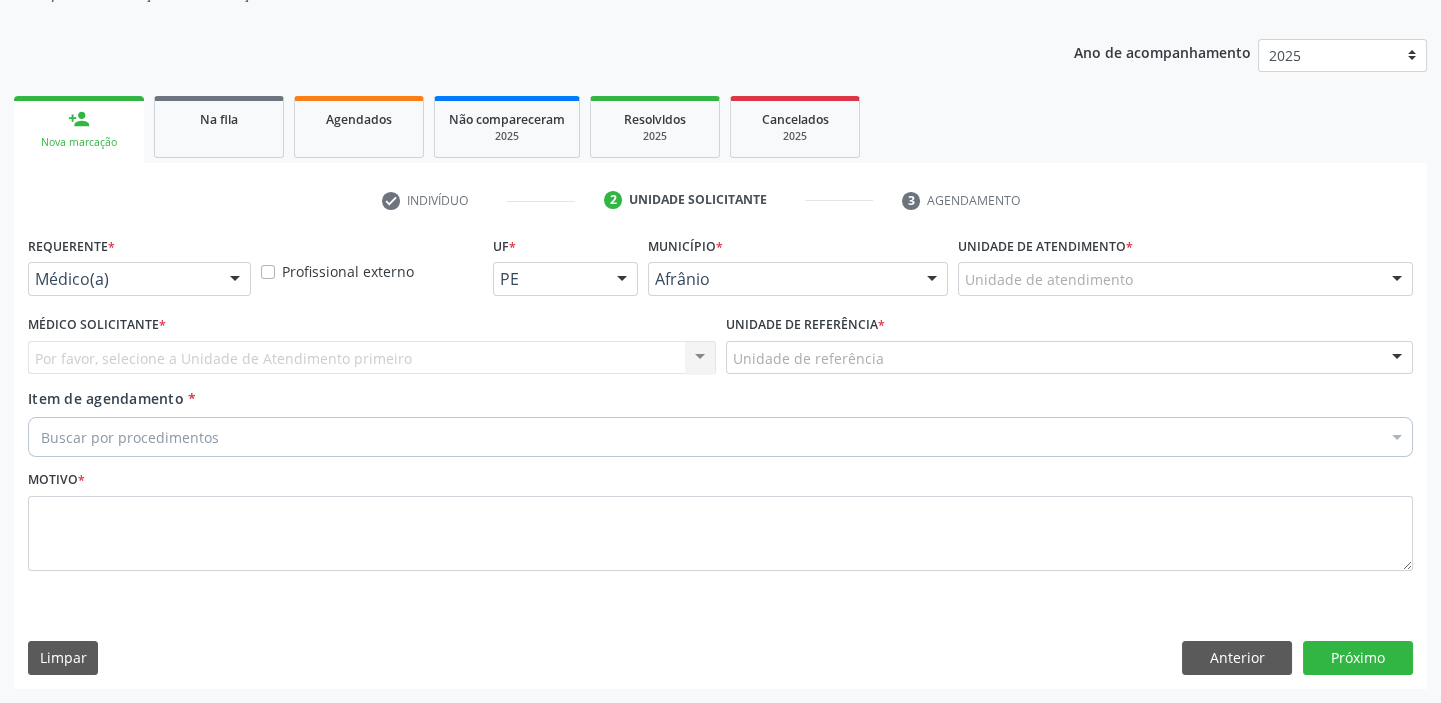 scroll, scrollTop: 201, scrollLeft: 0, axis: vertical 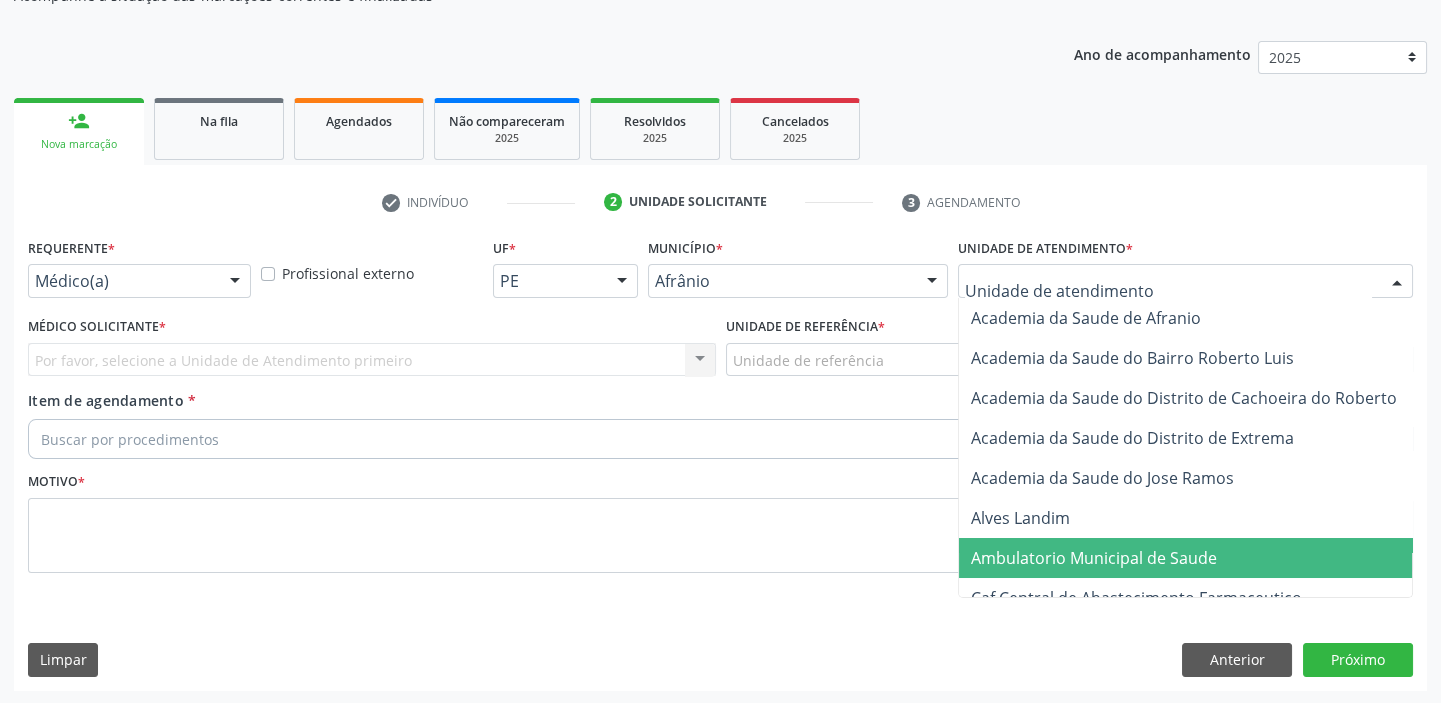 click on "Ambulatorio Municipal de Saude" at bounding box center (1094, 558) 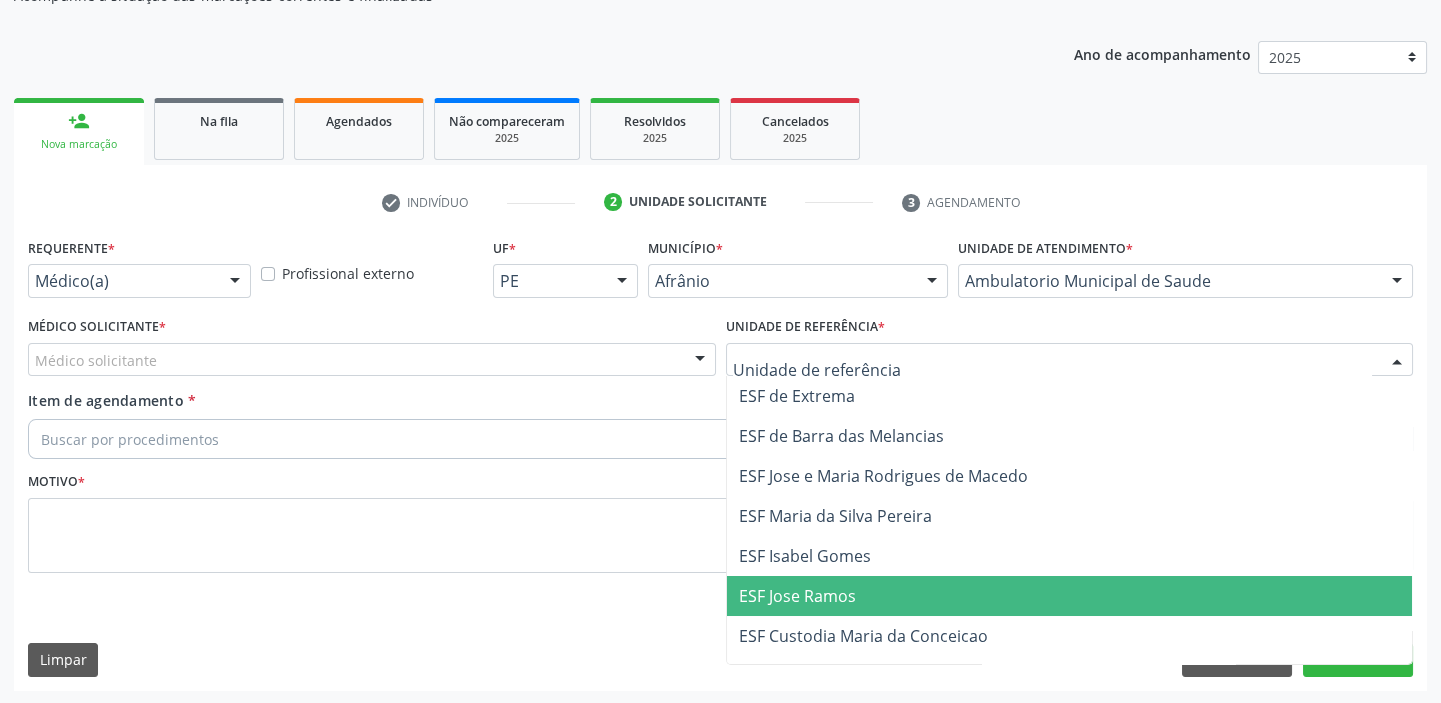 click on "ESF Jose Ramos" at bounding box center [797, 596] 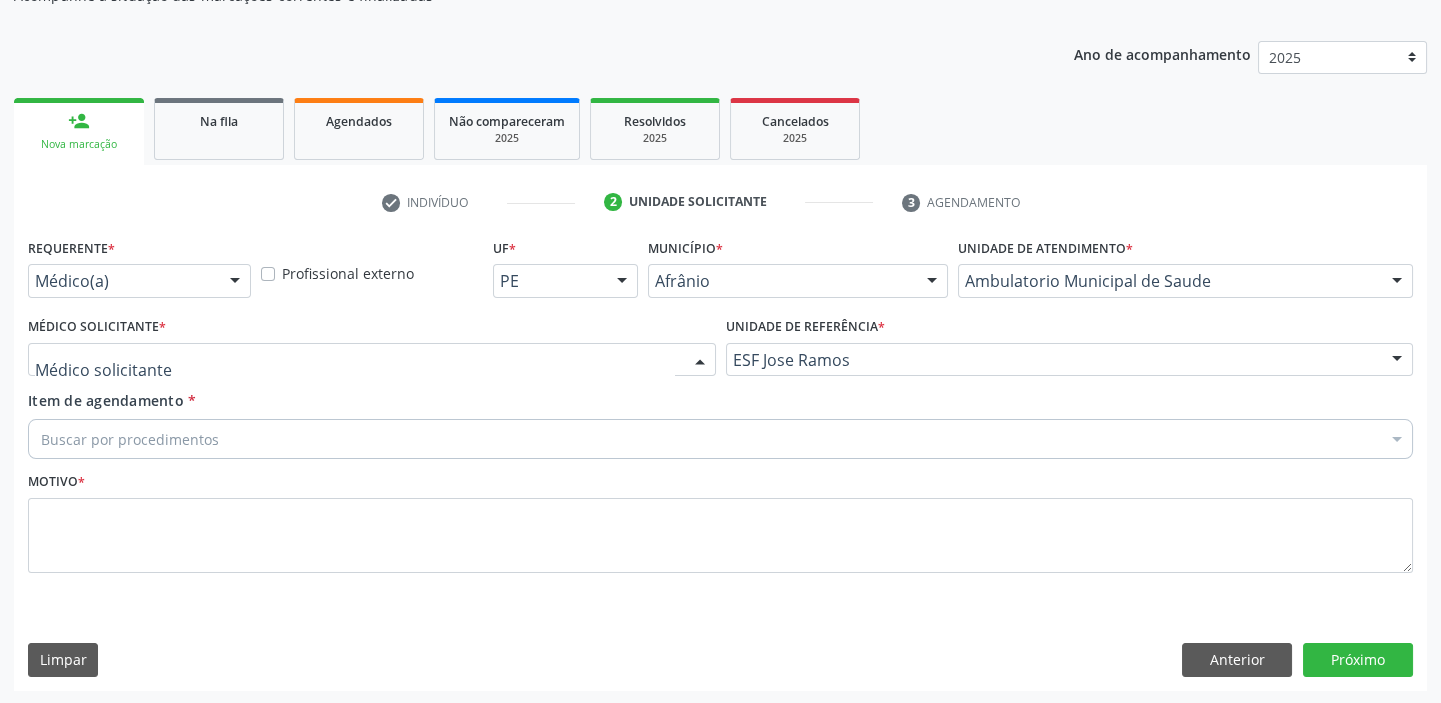 click at bounding box center [372, 360] 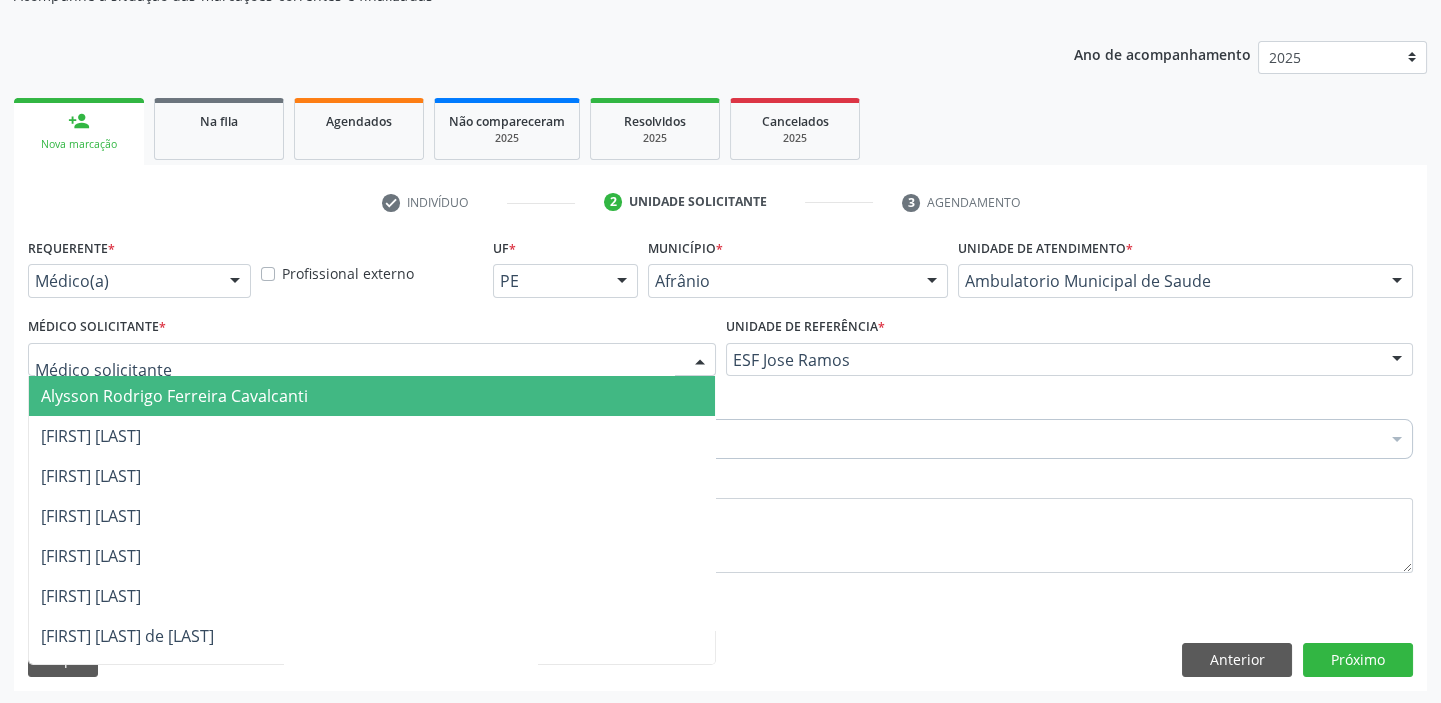 drag, startPoint x: 160, startPoint y: 397, endPoint x: 159, endPoint y: 419, distance: 22.022715 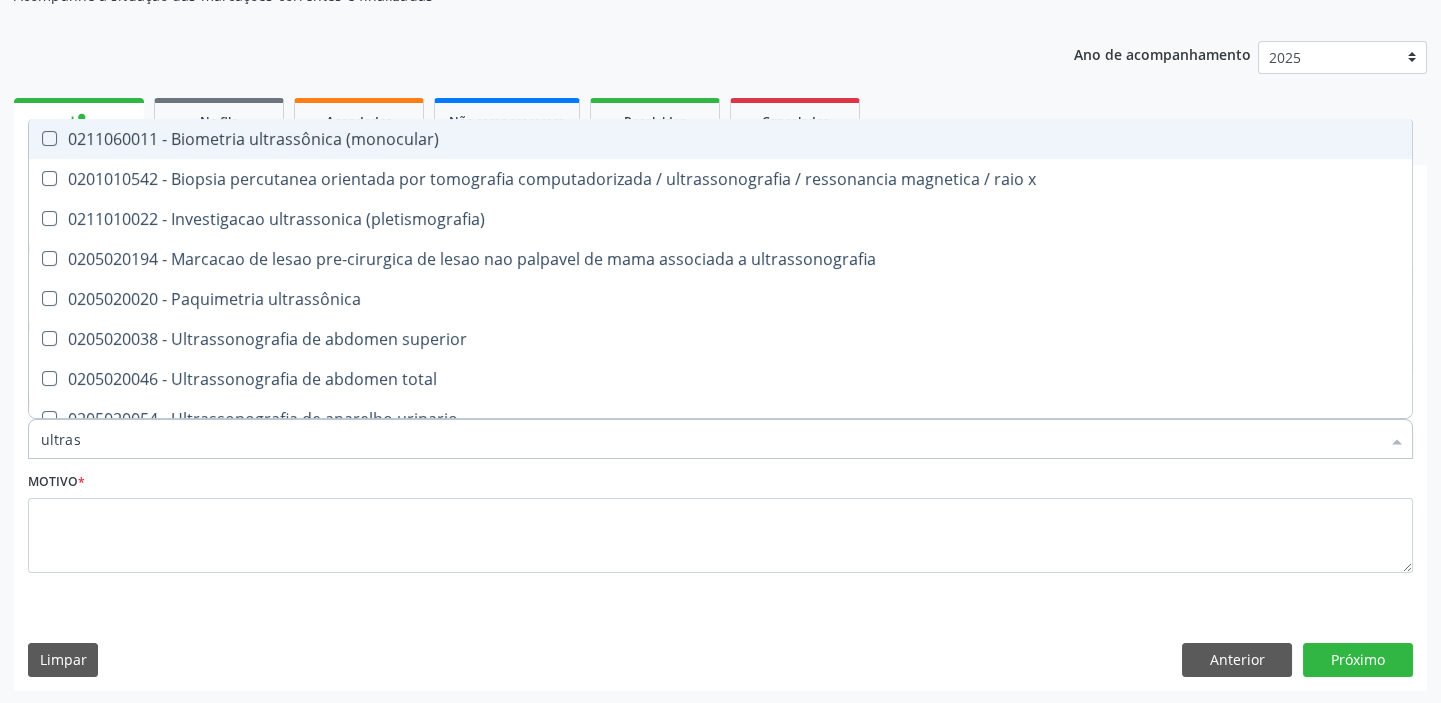 type on "ultrass" 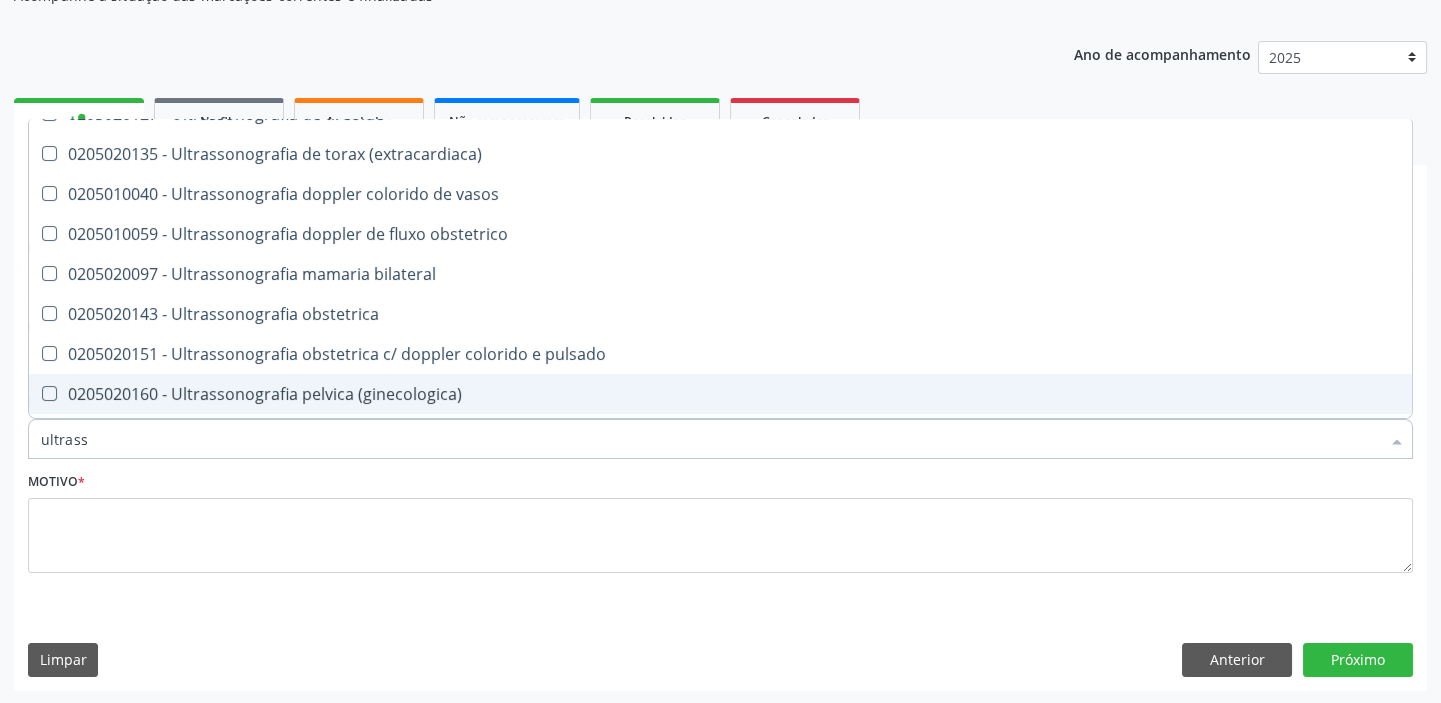 scroll, scrollTop: 620, scrollLeft: 0, axis: vertical 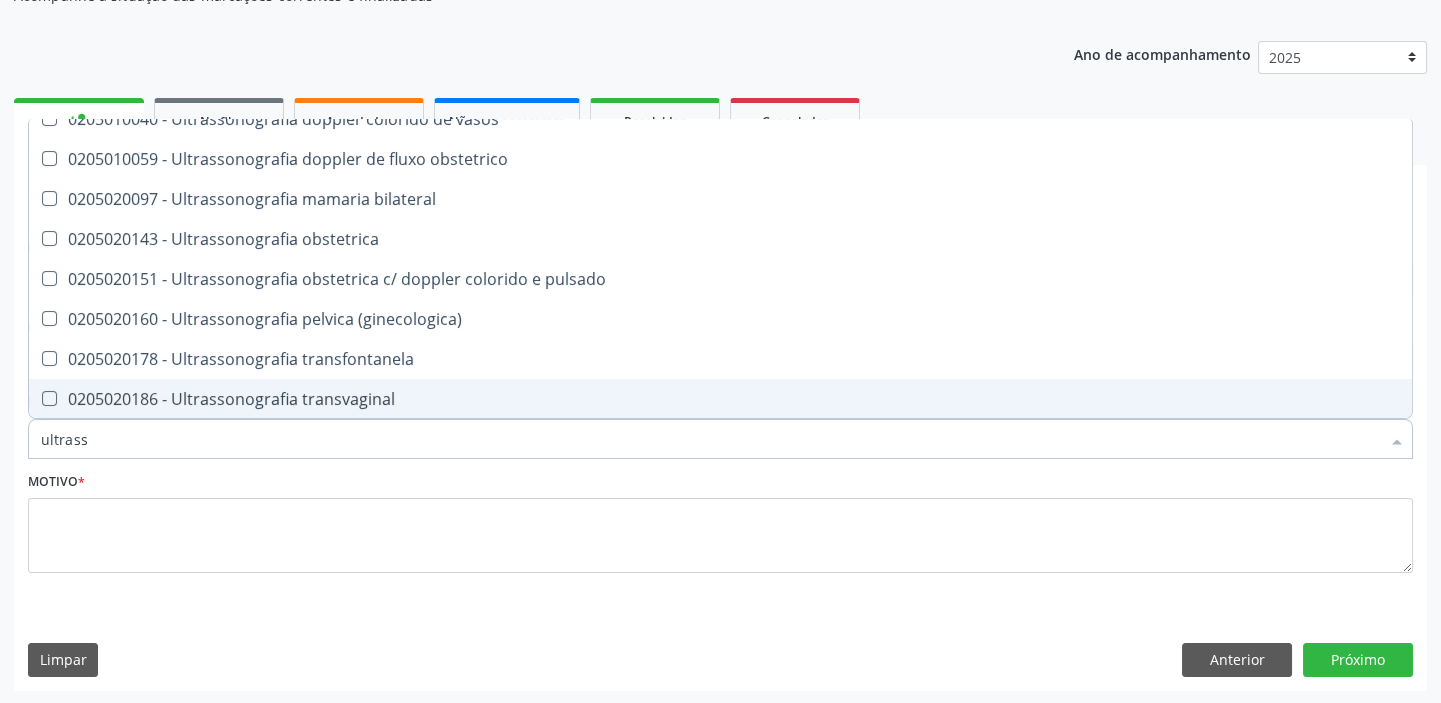 drag, startPoint x: 251, startPoint y: 390, endPoint x: 219, endPoint y: 415, distance: 40.60788 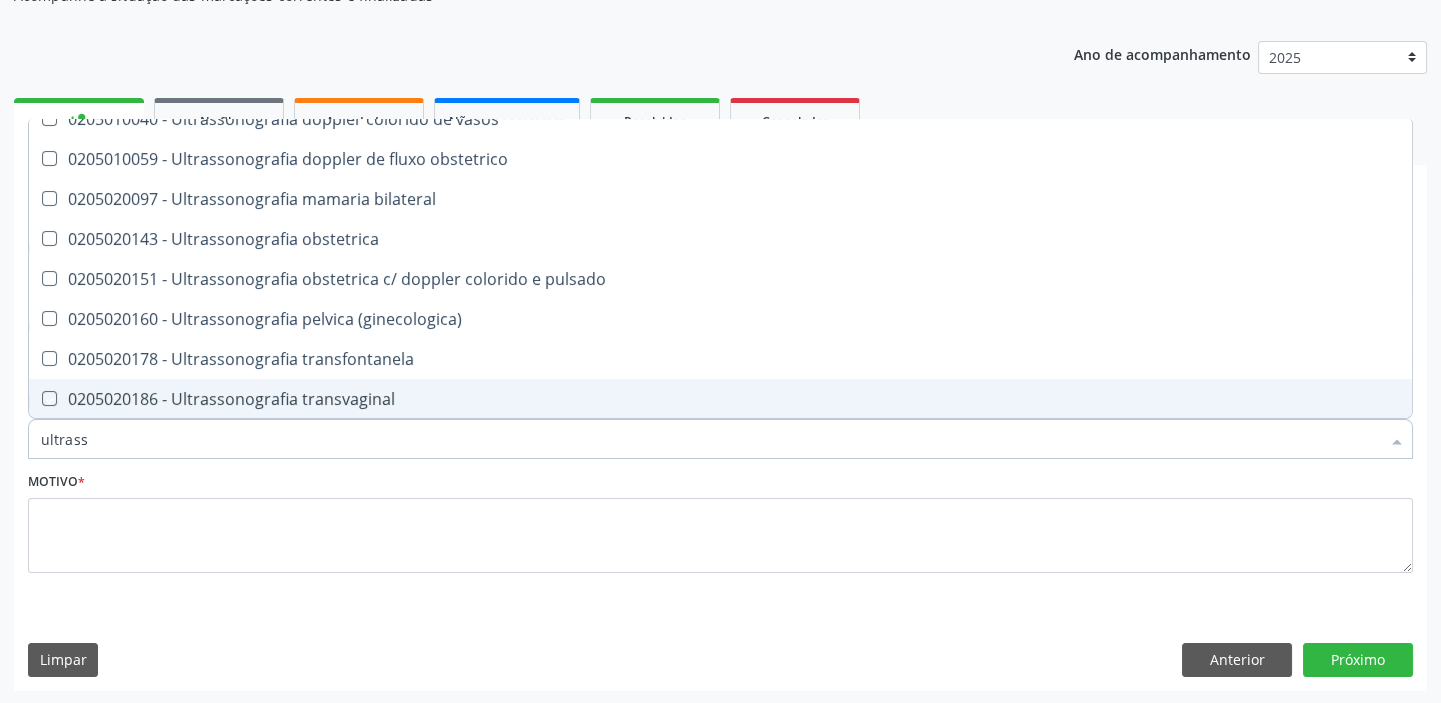 checkbox on "true" 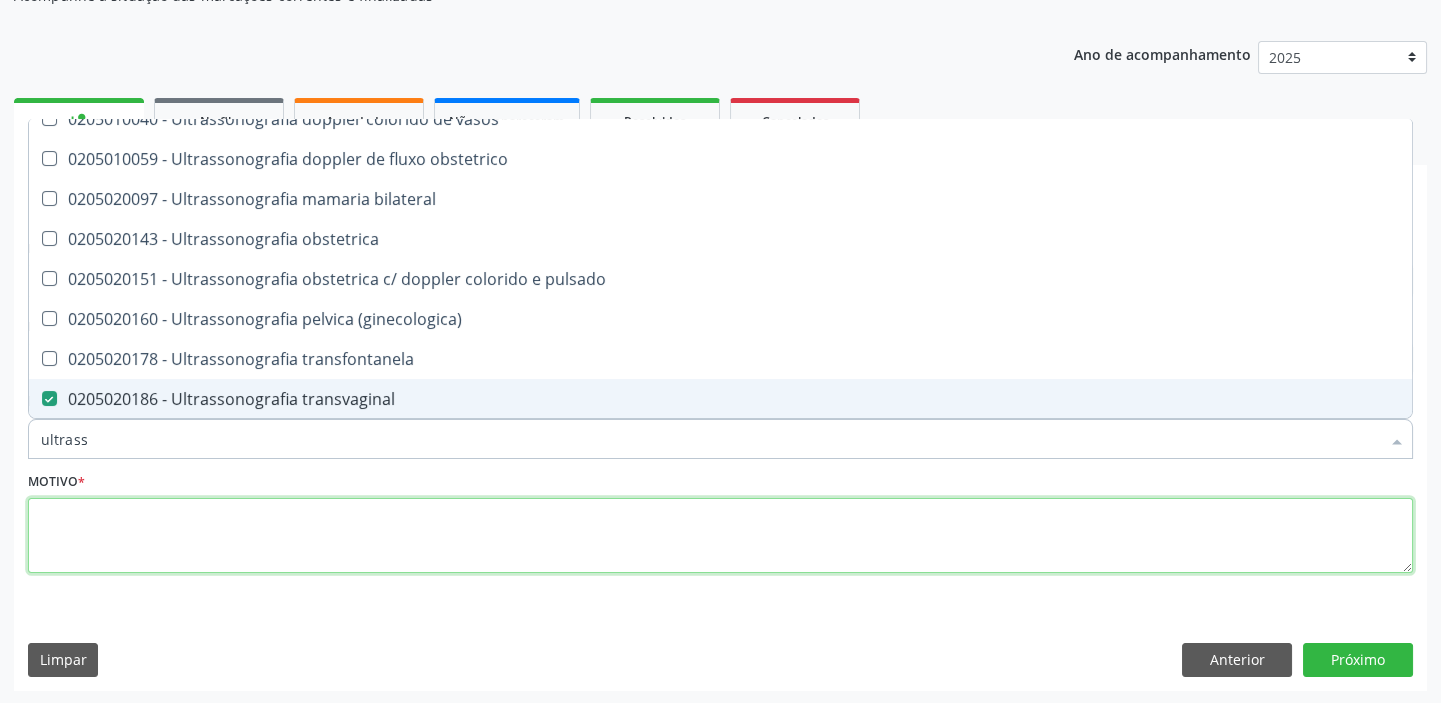 click at bounding box center [720, 536] 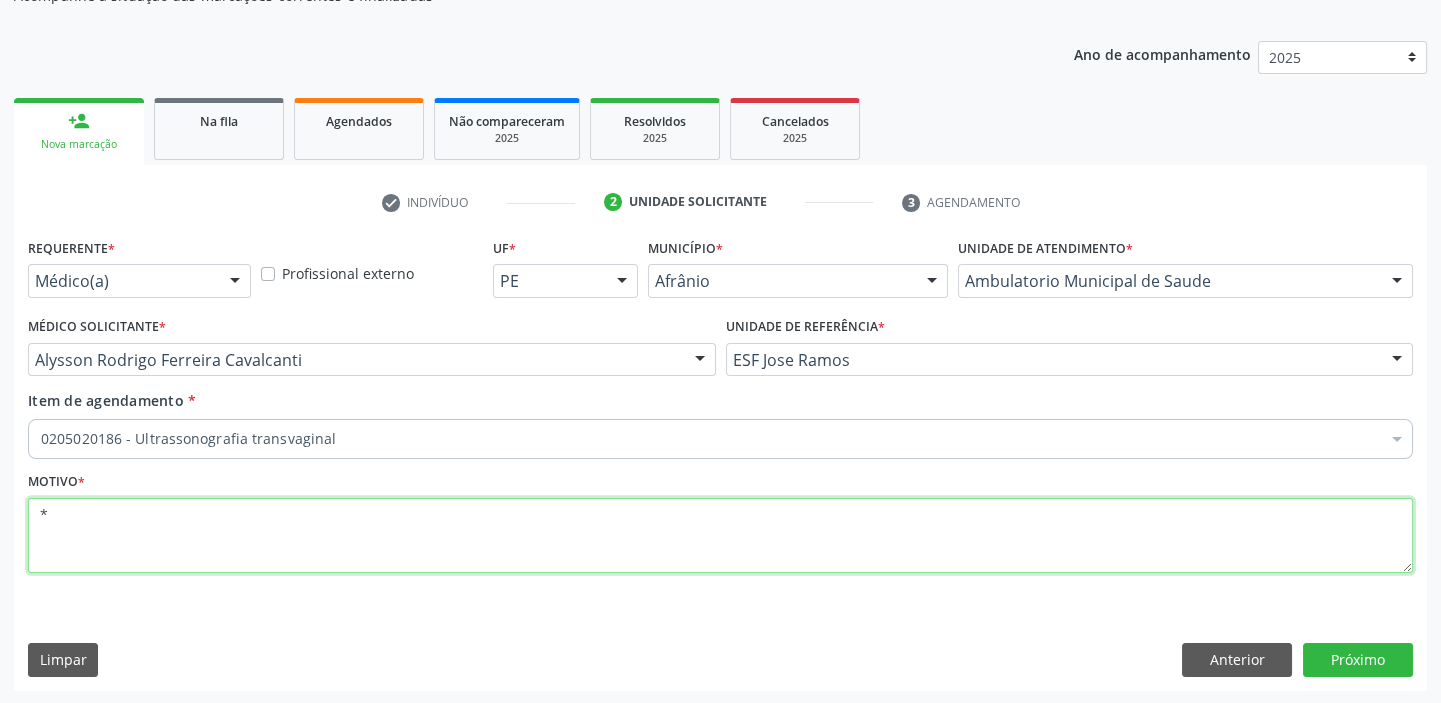 scroll, scrollTop: 0, scrollLeft: 0, axis: both 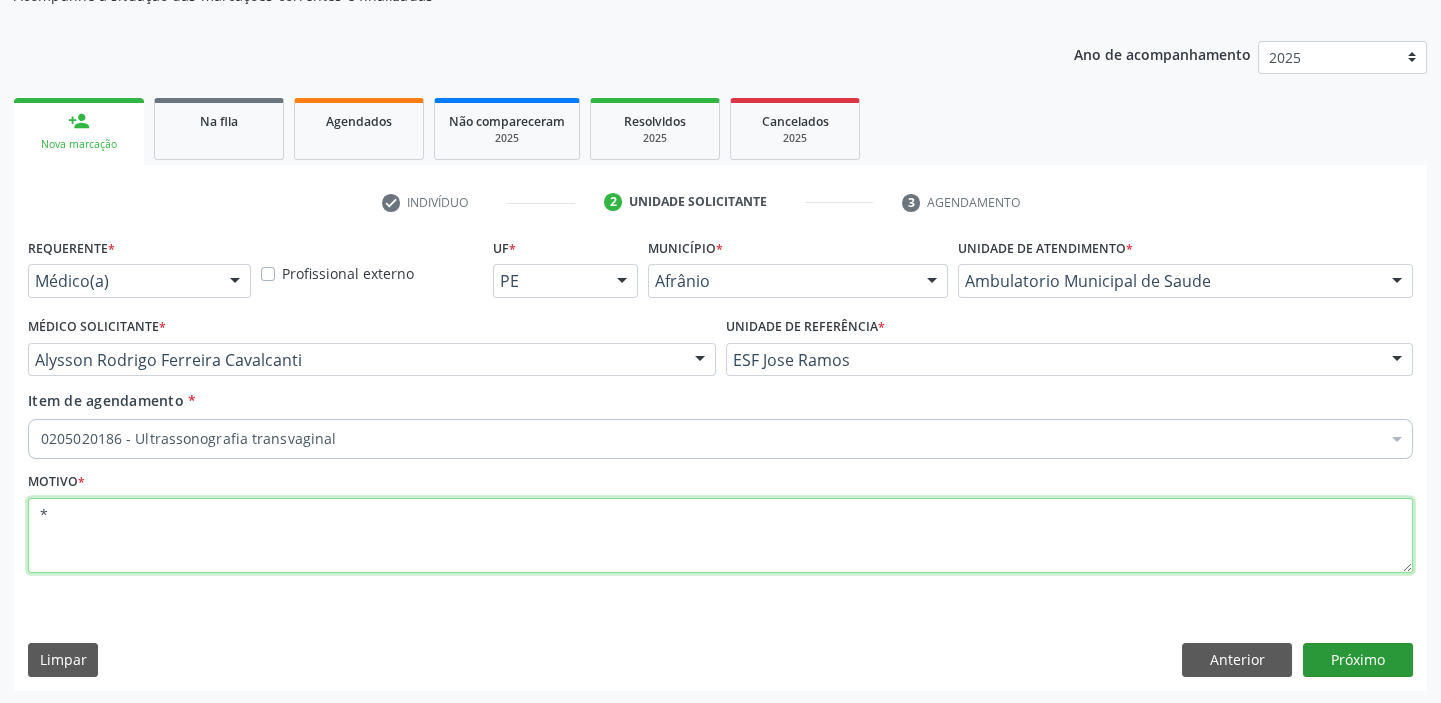 type on "*" 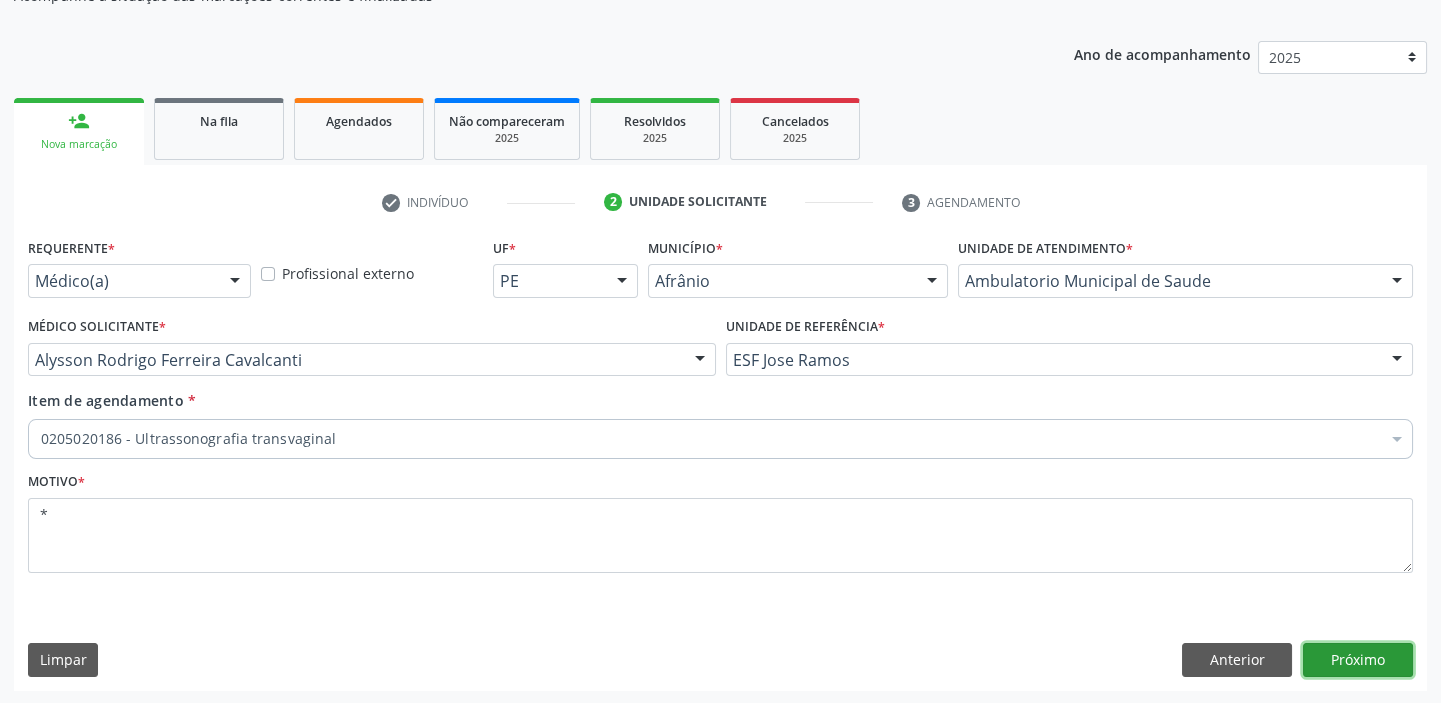 click on "Próximo" at bounding box center (1358, 660) 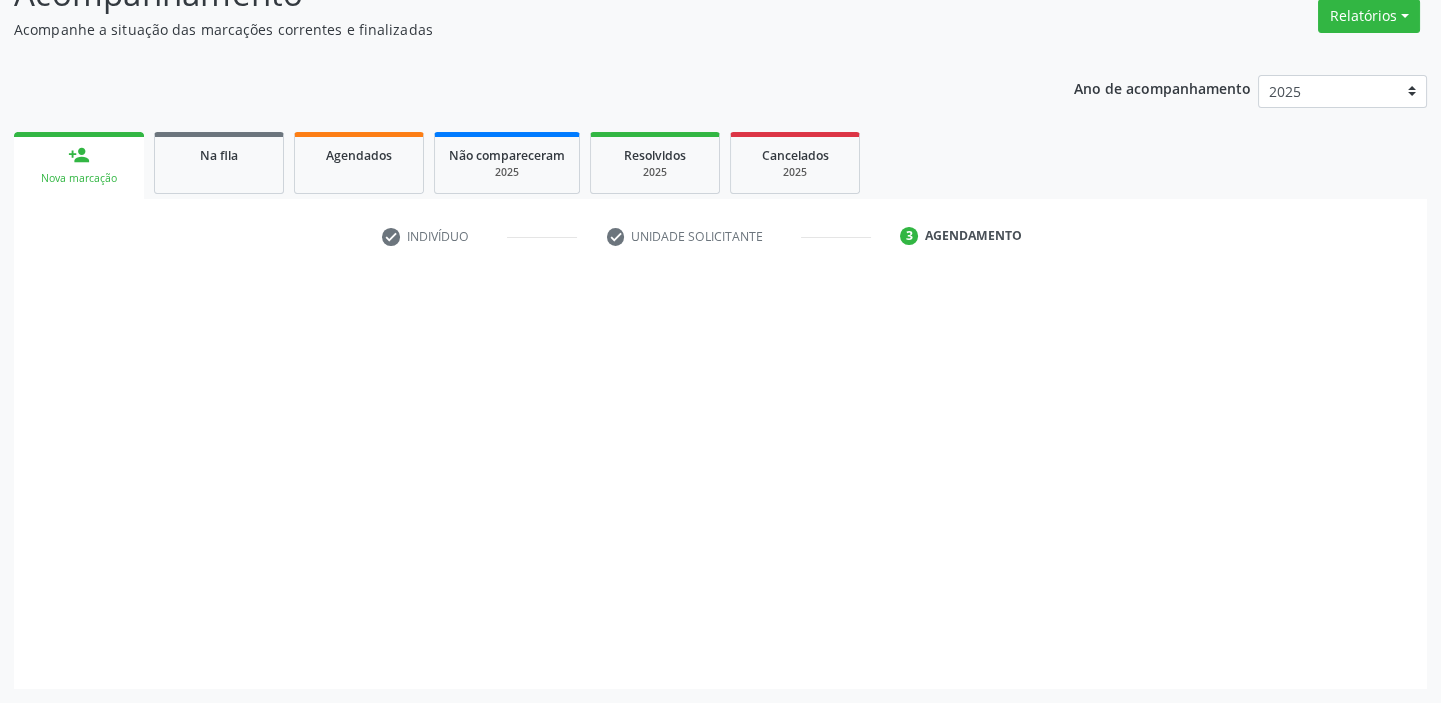scroll, scrollTop: 166, scrollLeft: 0, axis: vertical 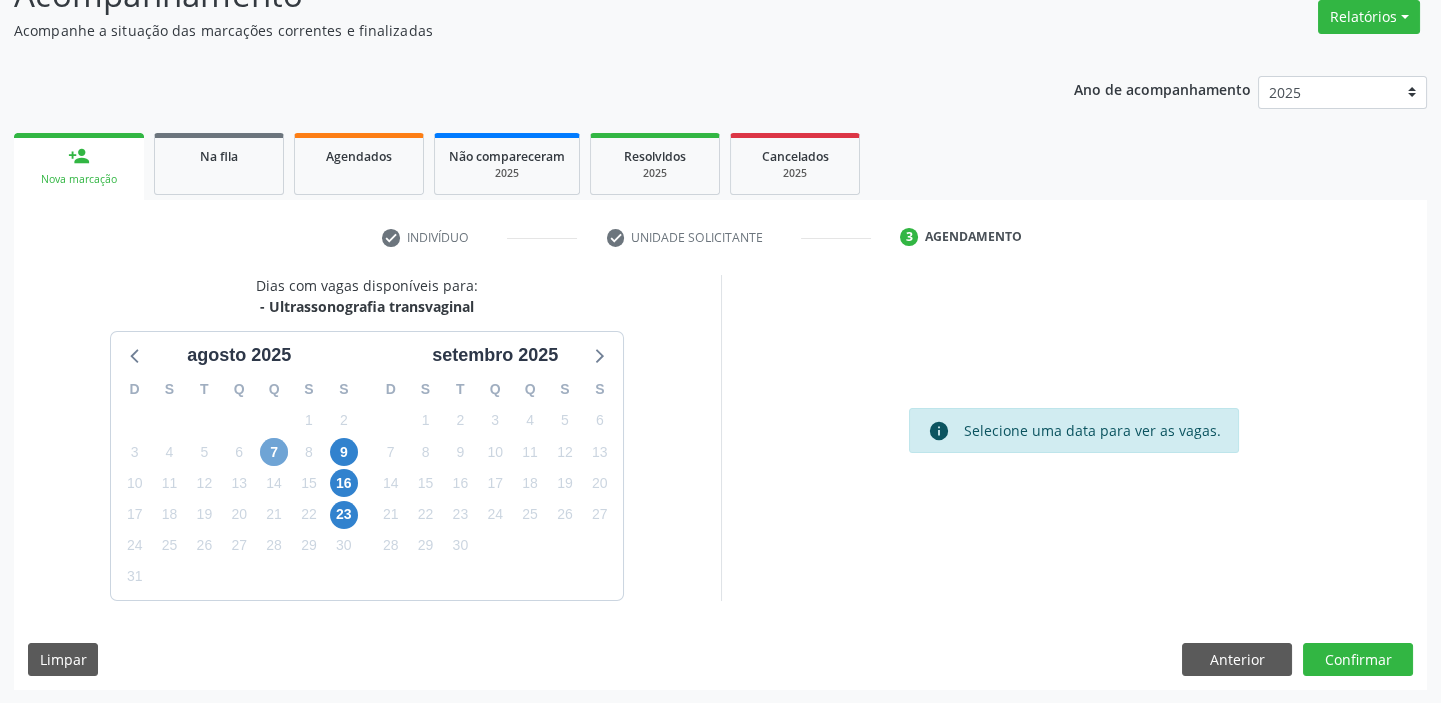 click on "7" at bounding box center [274, 452] 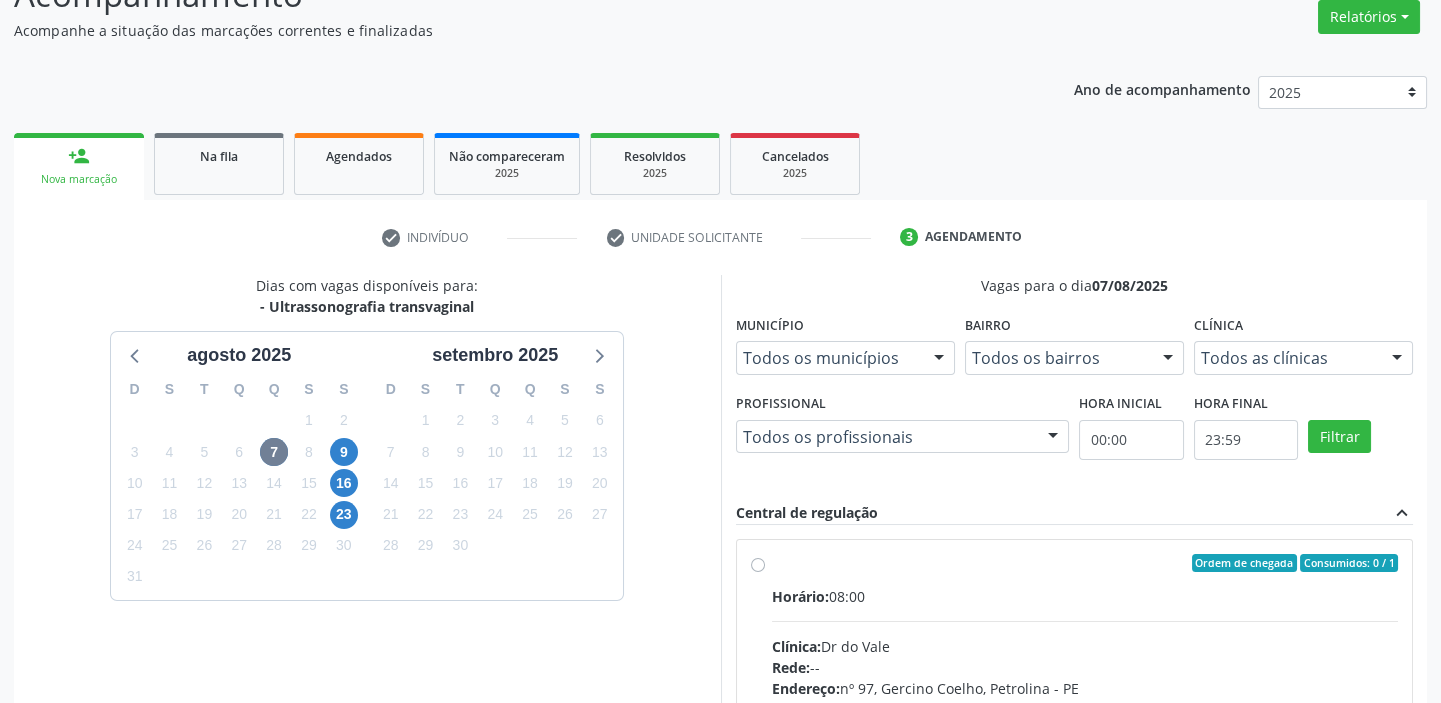 click on "Horário:   [TIME]
Clínica:  Dr [LAST]
Rede:
--
Endereço:   nº [NUMBER], [NAME], [CITY] - [STATE]
Telefone:   [PHONE]
Profissional:
--
Informações adicionais sobre o atendimento
Idade de atendimento:
Sem restrição
Gênero(s) atendido(s):
Sem restrição
Informações adicionais:
--" at bounding box center [1085, 723] 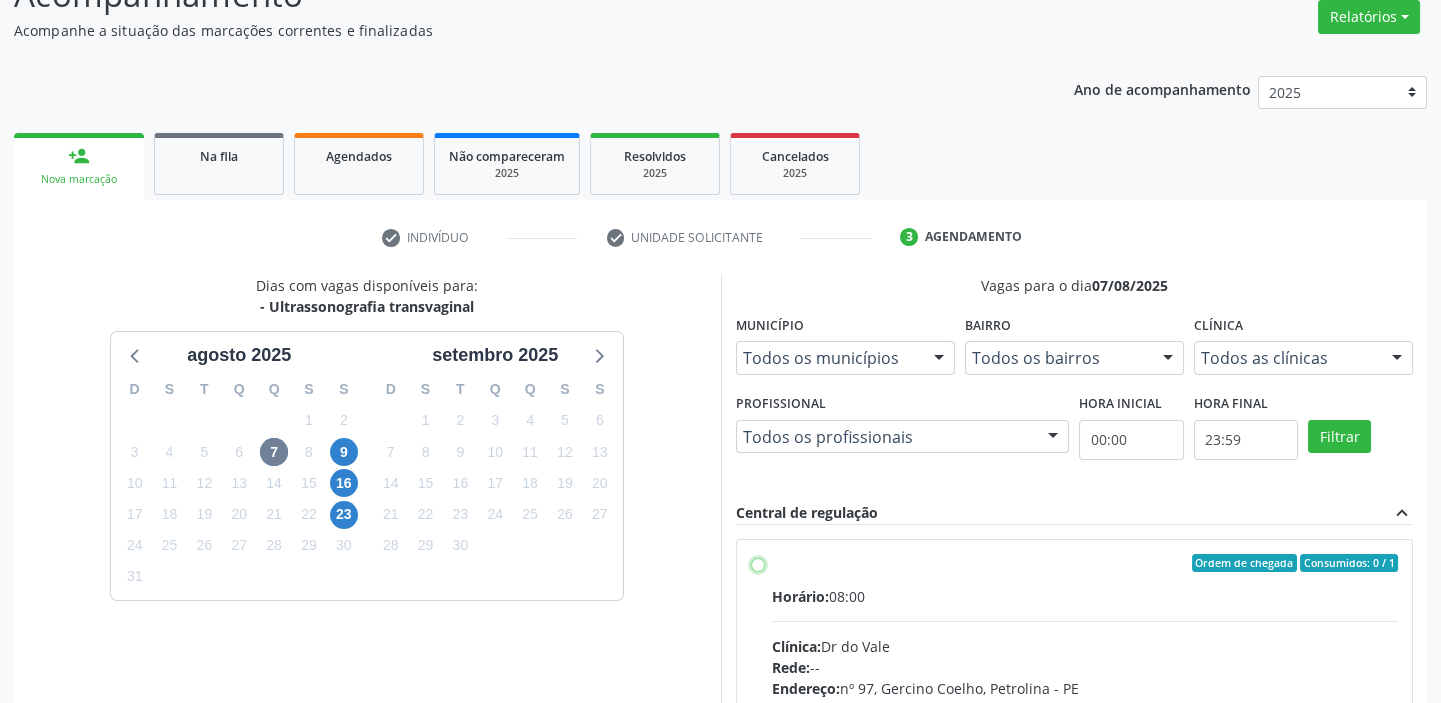 click on "Ordem de chegada
Consumidos: 0 / 1
Horário:   08:00
Clínica:  Dr do Vale
Rede:
--
Endereço:   nº 97, Gercino Coelho, [CITY] - [STATE]
Telefone:   ([AREA]) [PHONE]
Profissional:
--
Informações adicionais sobre o atendimento
Idade de atendimento:
Sem restrição
Gênero(s) atendido(s):
Sem restrição
Informações adicionais:
--" at bounding box center [758, 563] 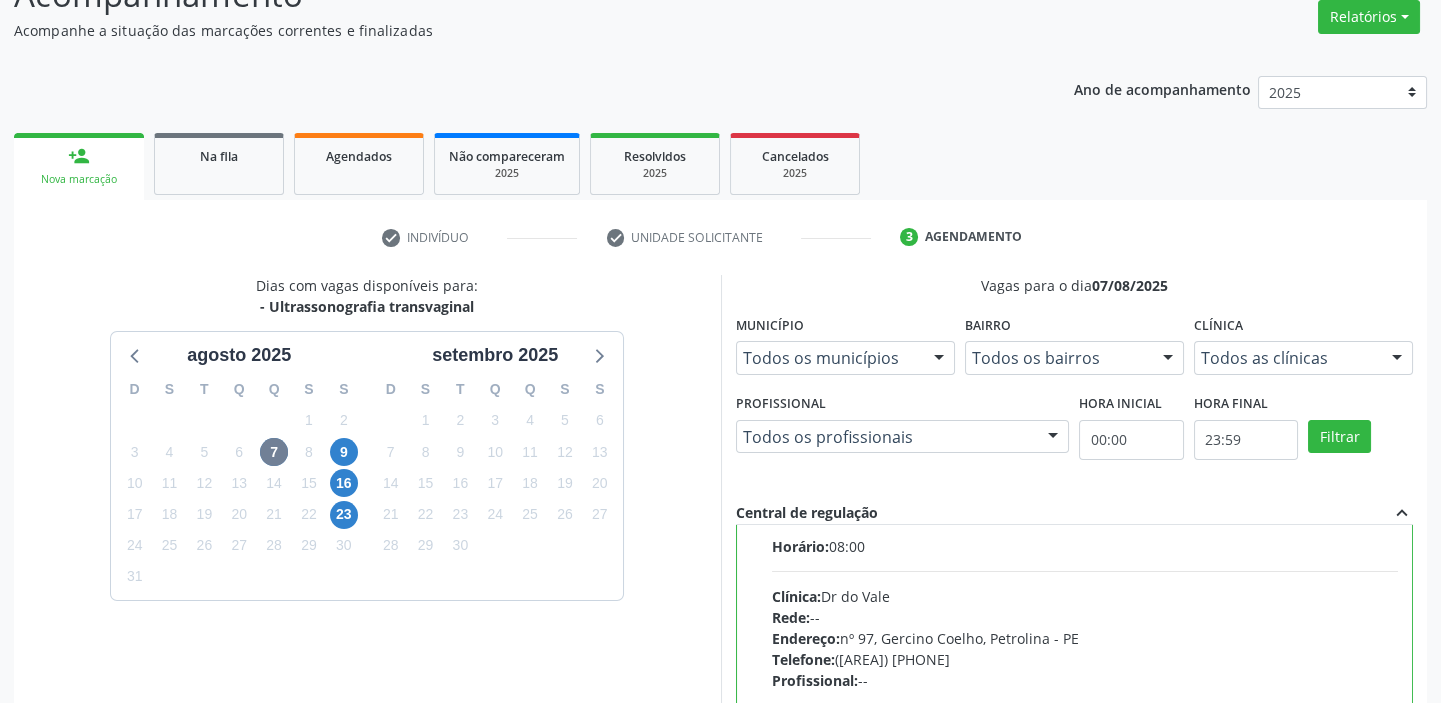 scroll, scrollTop: 99, scrollLeft: 0, axis: vertical 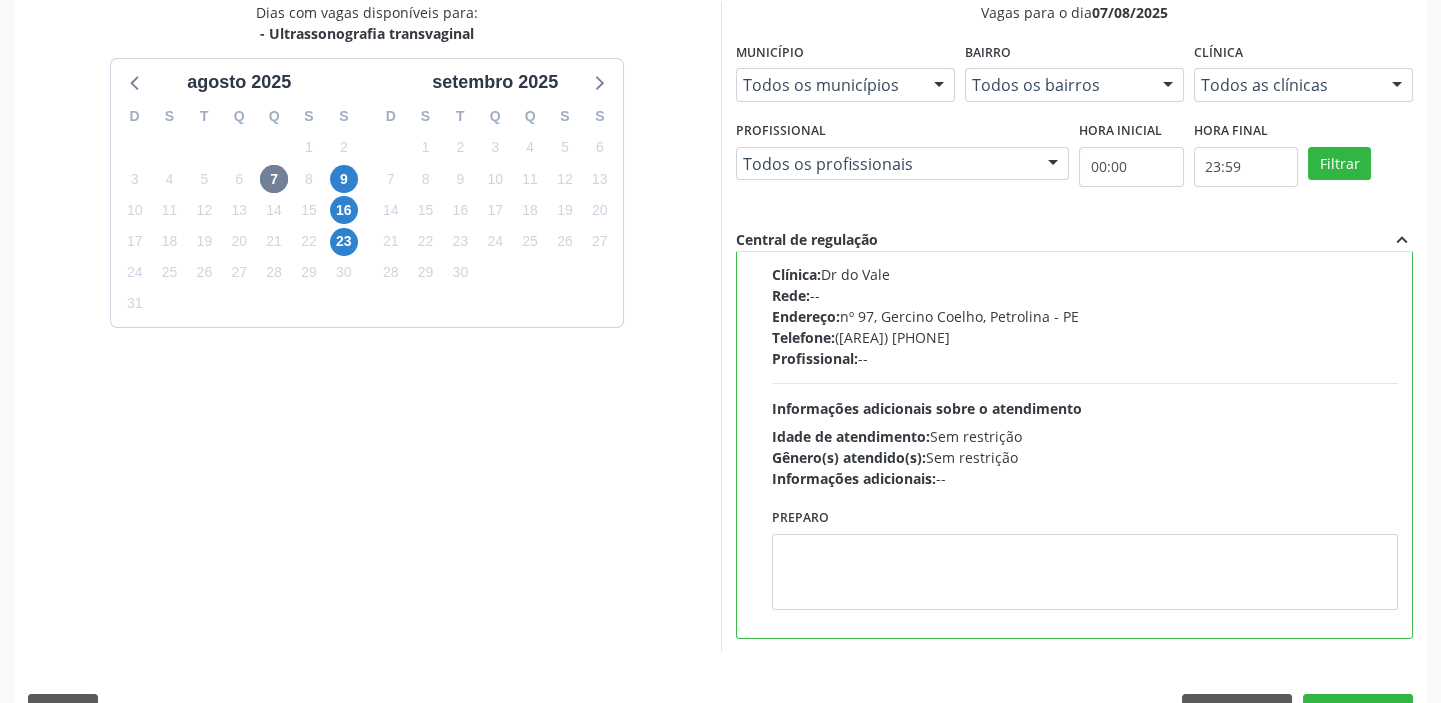 click on "Preparo" at bounding box center [1085, 556] 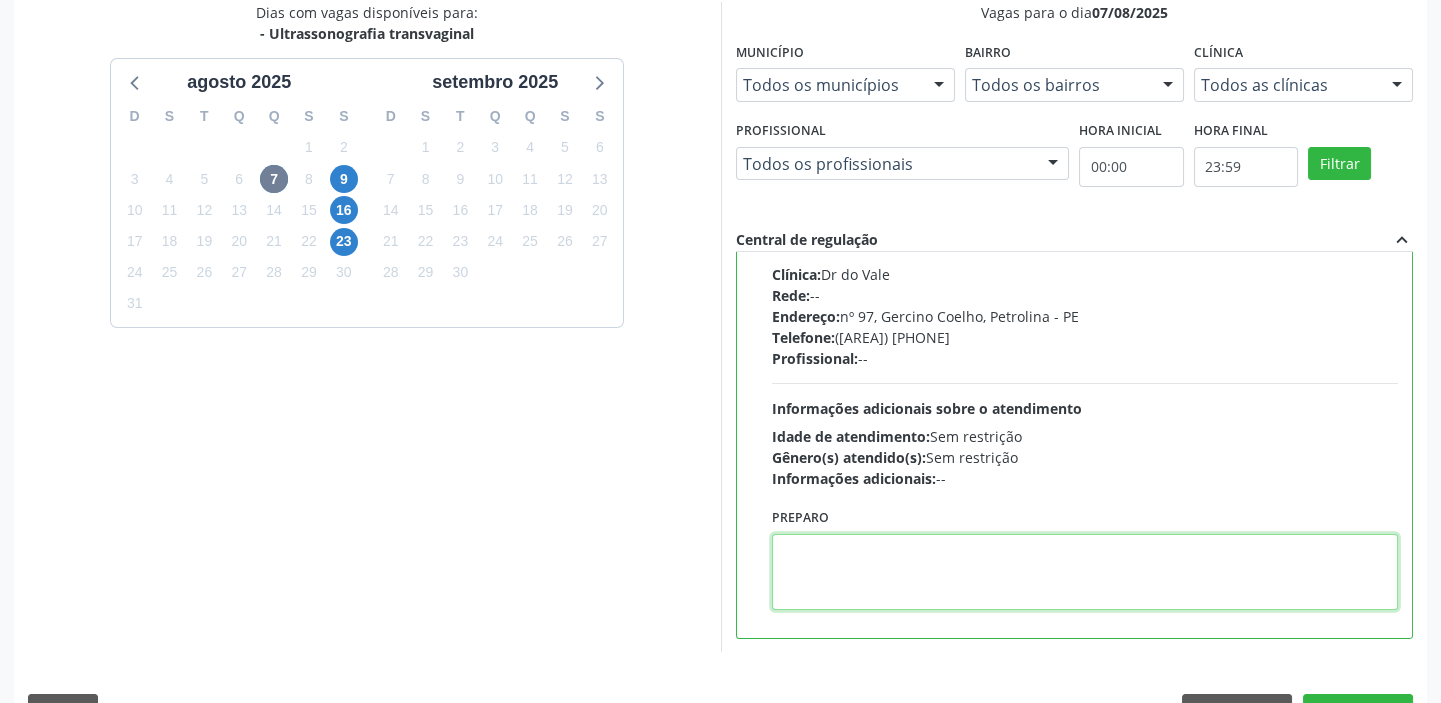 click at bounding box center (1085, 572) 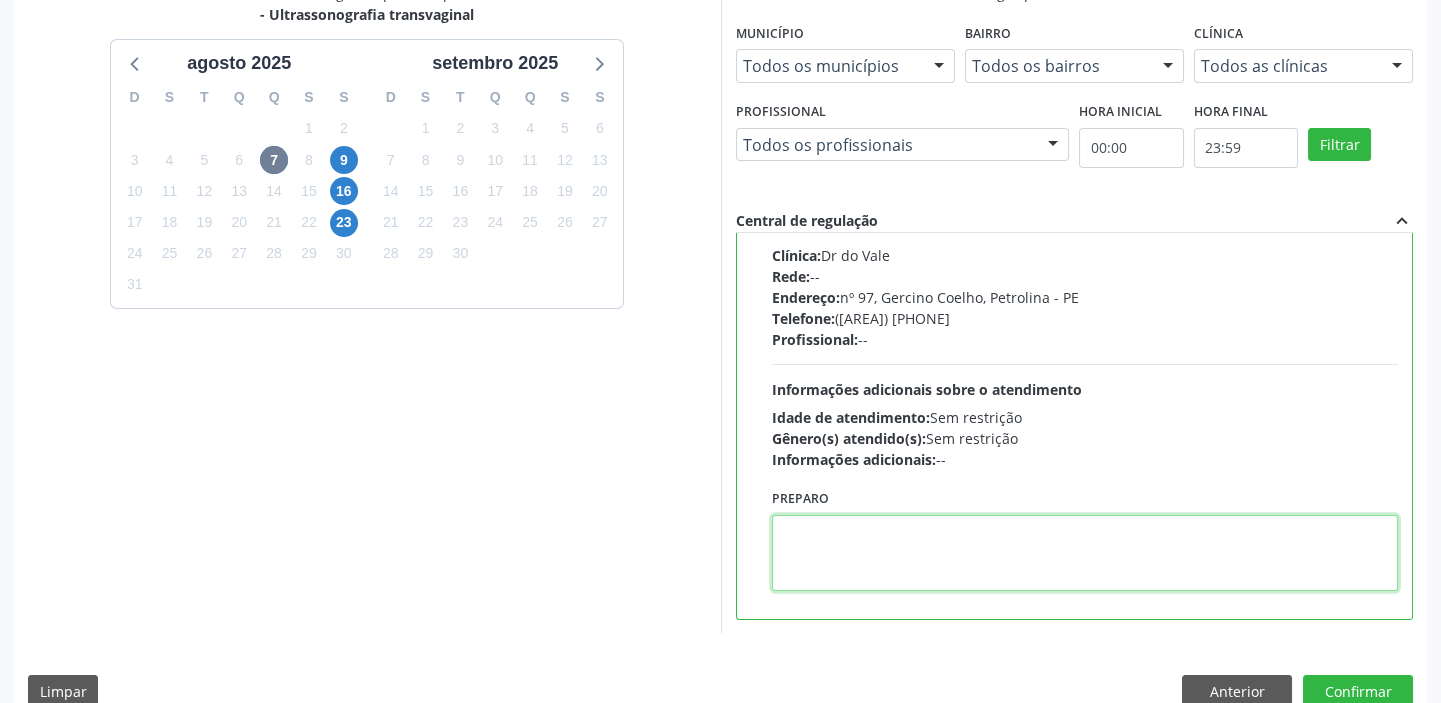 scroll, scrollTop: 490, scrollLeft: 0, axis: vertical 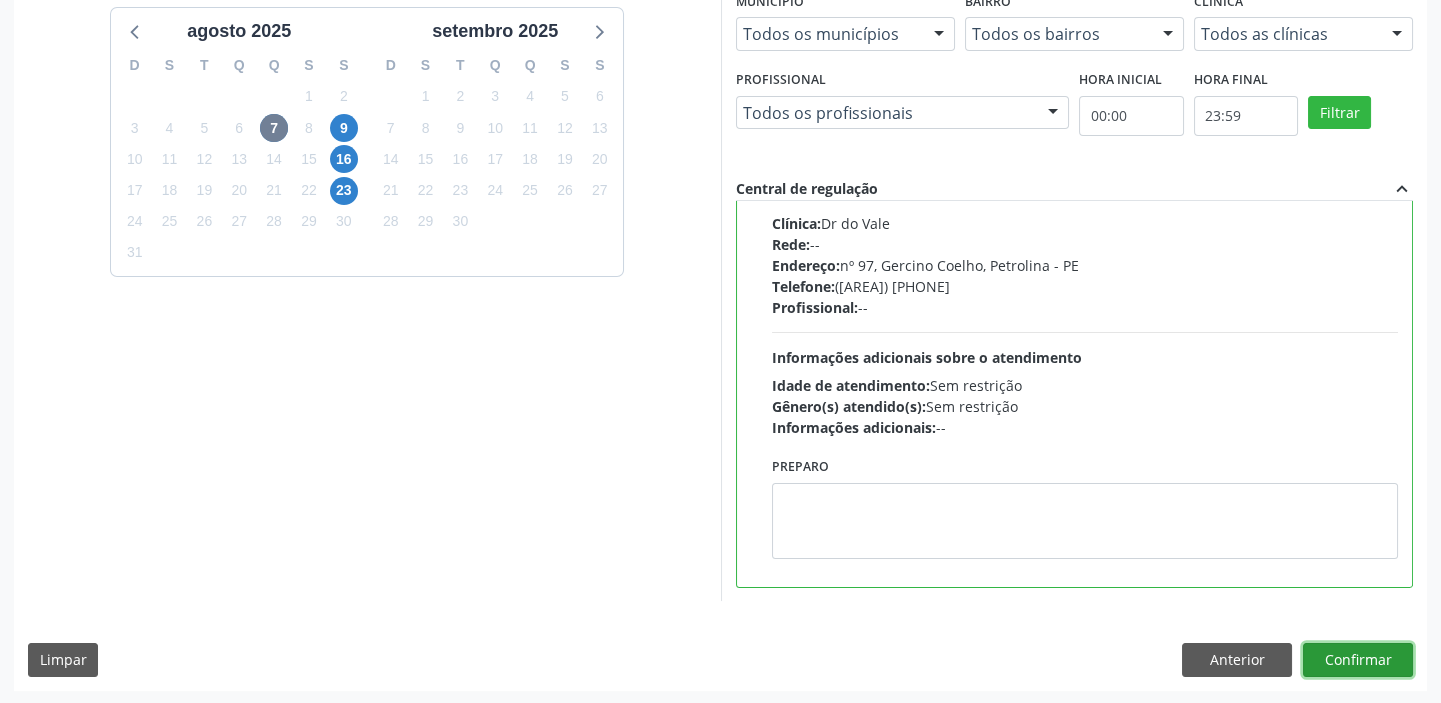 click on "Confirmar" at bounding box center (1358, 660) 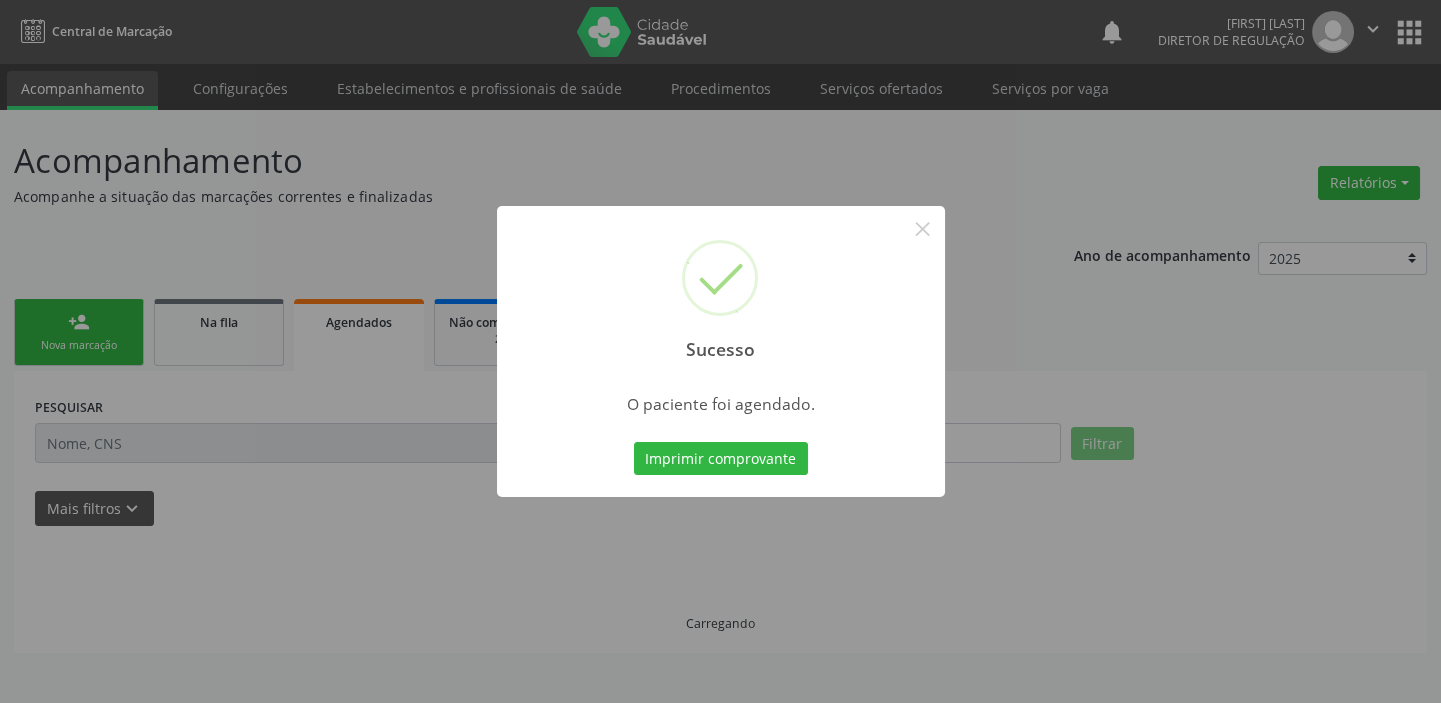 scroll, scrollTop: 0, scrollLeft: 0, axis: both 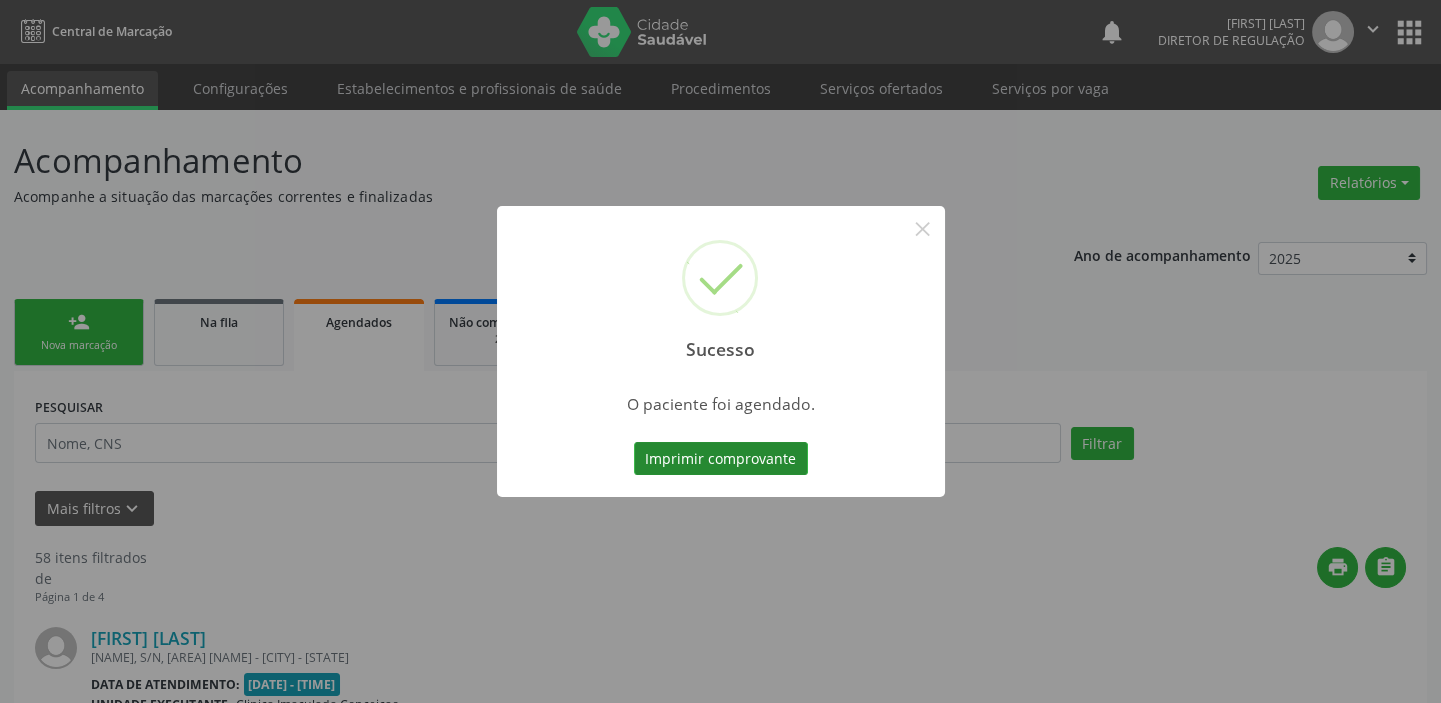 click on "Imprimir comprovante" at bounding box center [721, 459] 